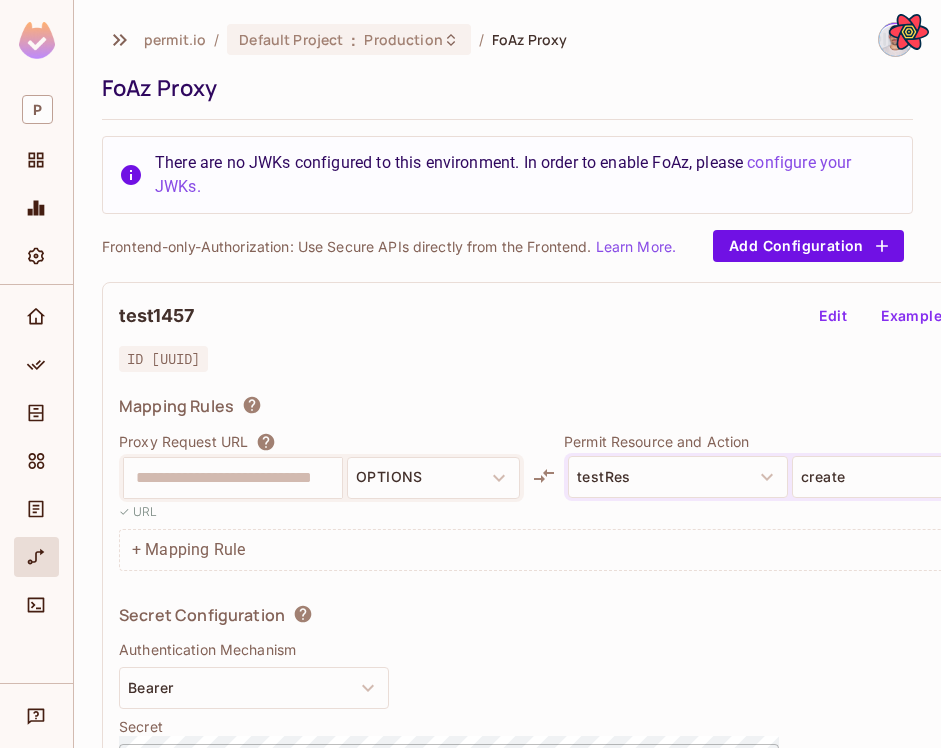 scroll, scrollTop: 0, scrollLeft: 0, axis: both 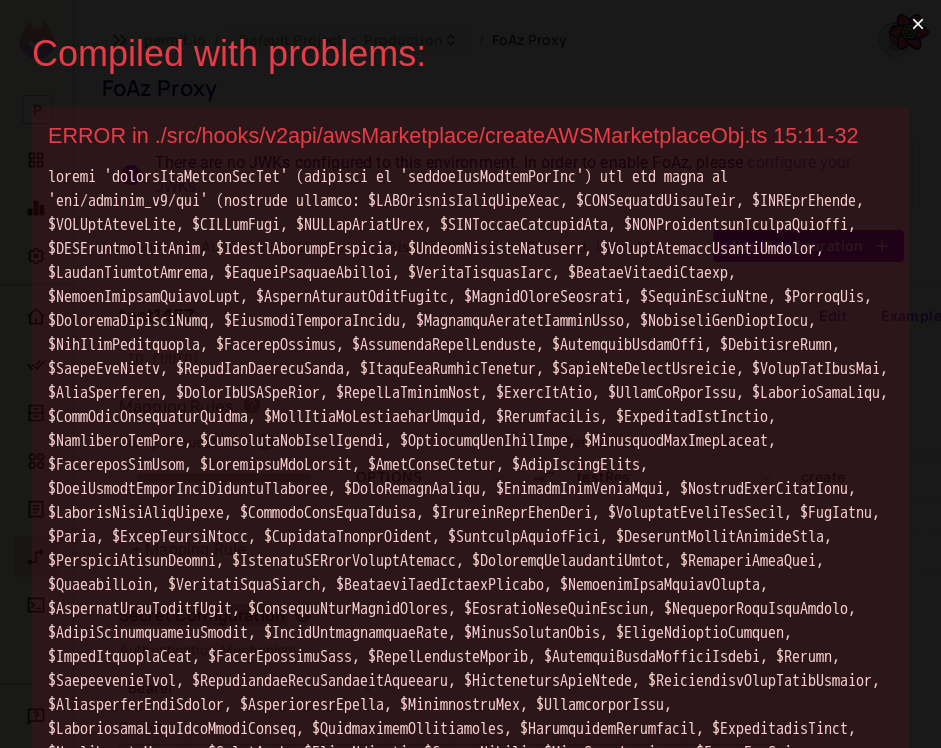 click on "×" at bounding box center [918, 24] 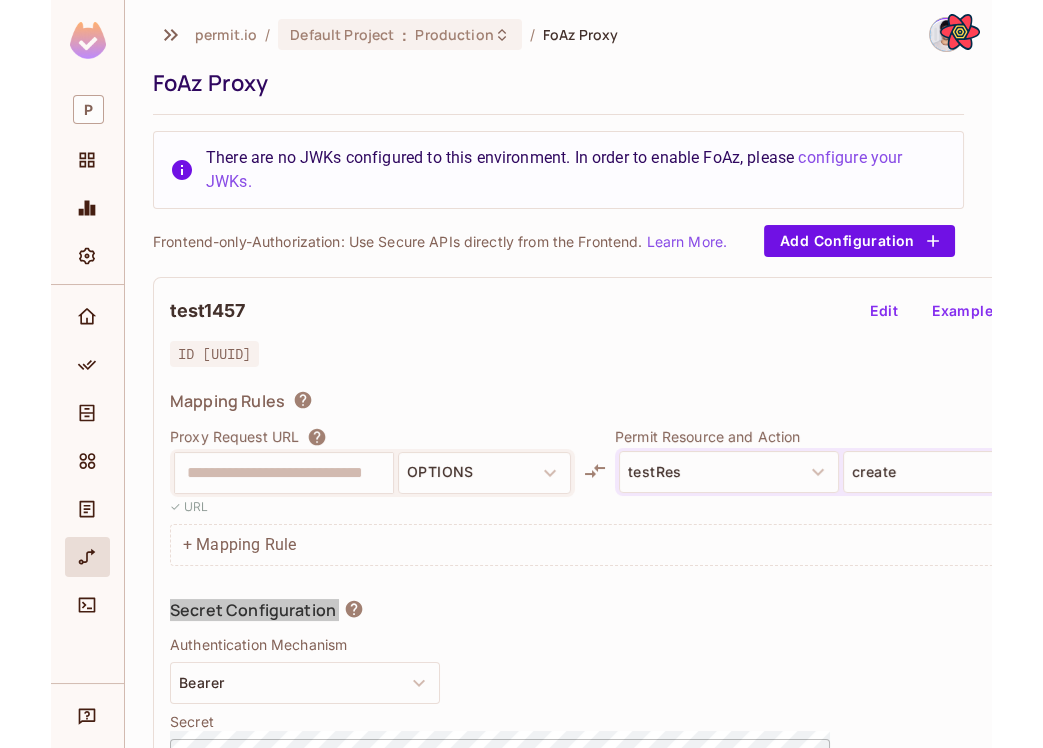 scroll, scrollTop: 0, scrollLeft: 0, axis: both 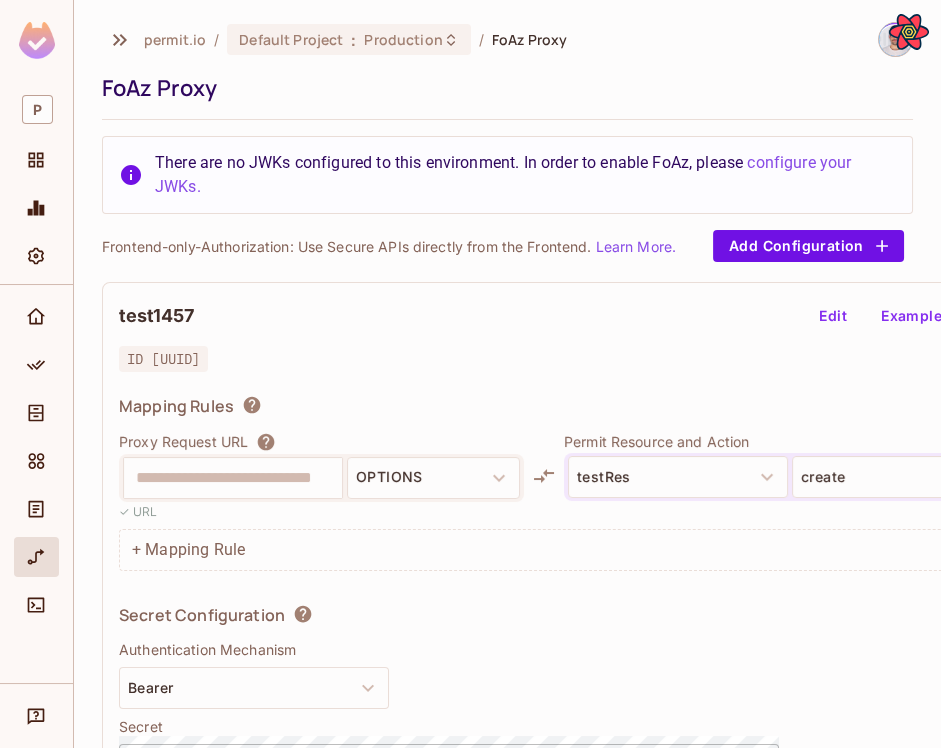 click on "test1457 Edit Example Code" at bounding box center [588, 316] 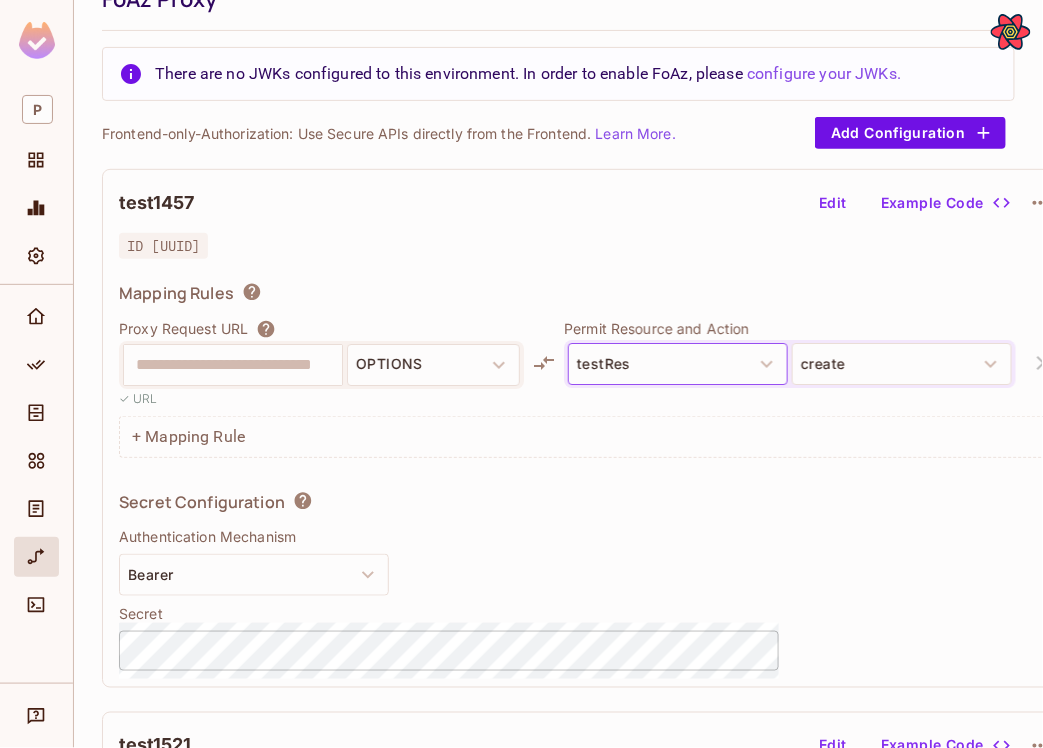scroll, scrollTop: 95, scrollLeft: 0, axis: vertical 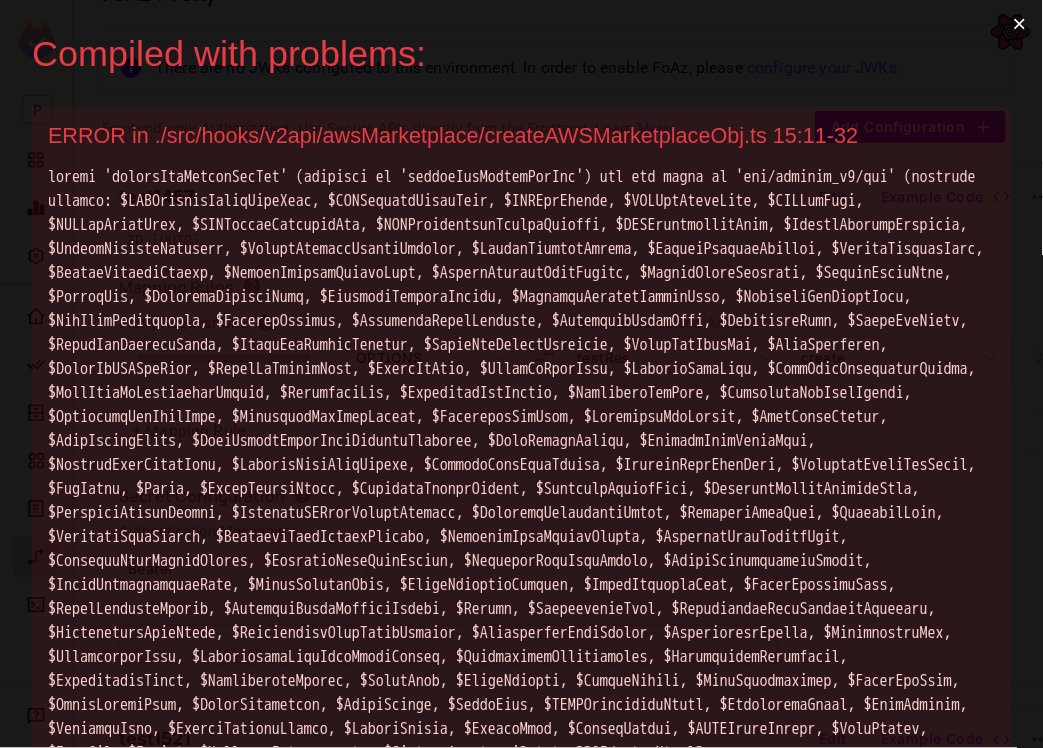 click on "×" at bounding box center [1020, 24] 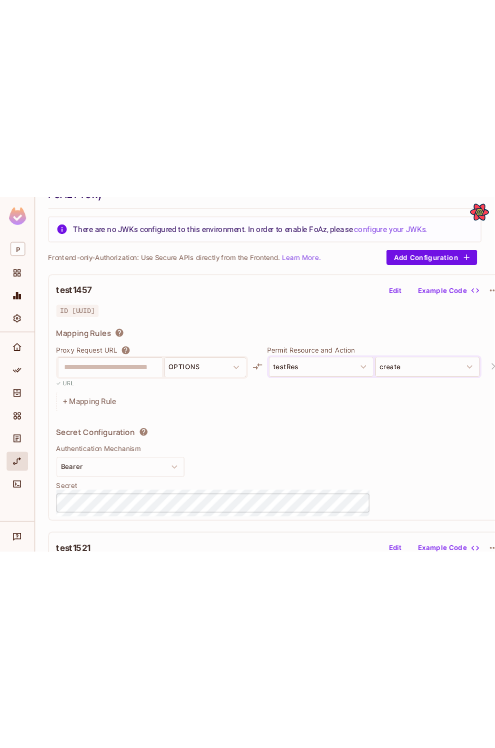 scroll, scrollTop: 0, scrollLeft: 0, axis: both 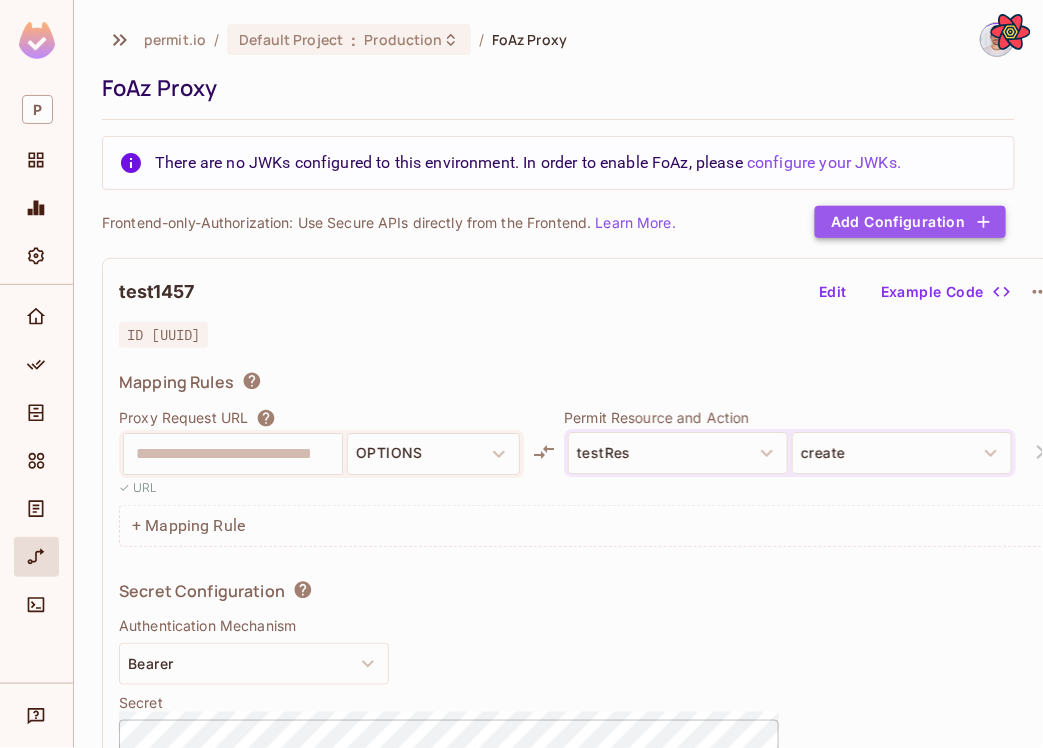 click on "Add Configuration" at bounding box center [910, 222] 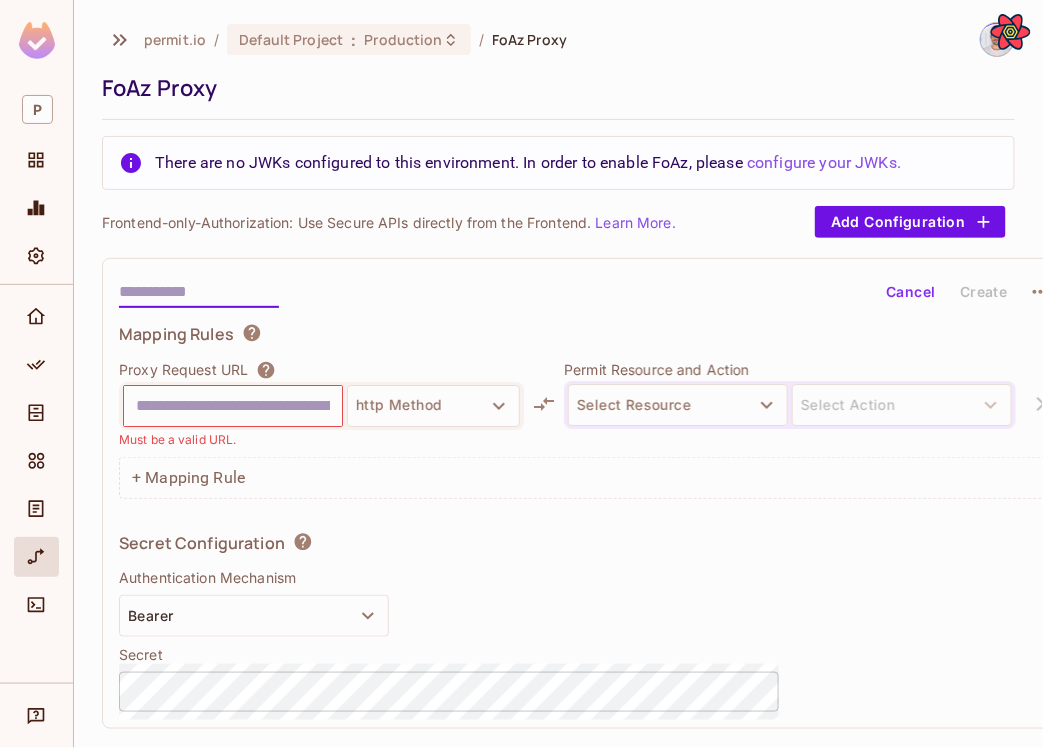 click at bounding box center (199, 292) 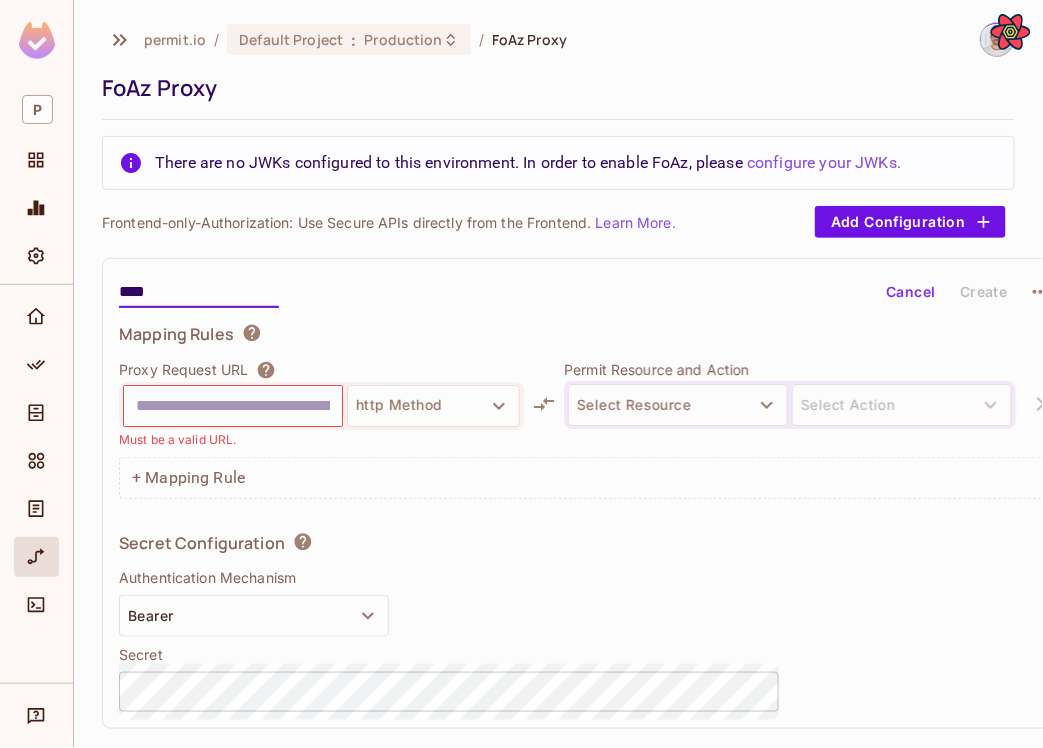 type on "****" 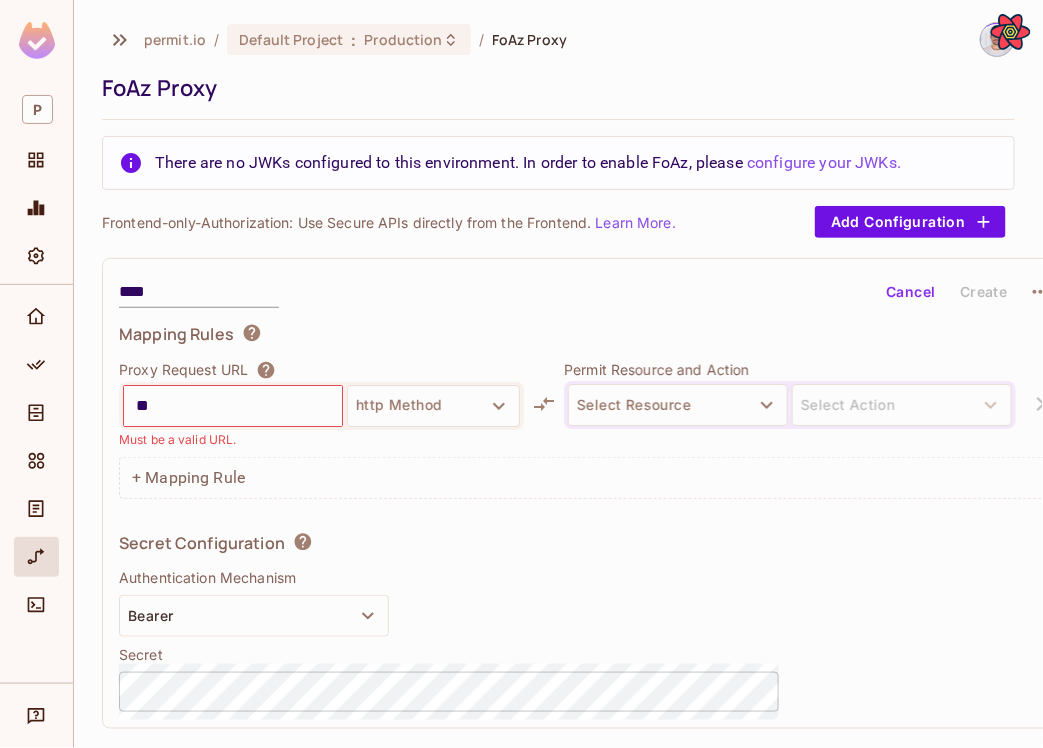 type on "*" 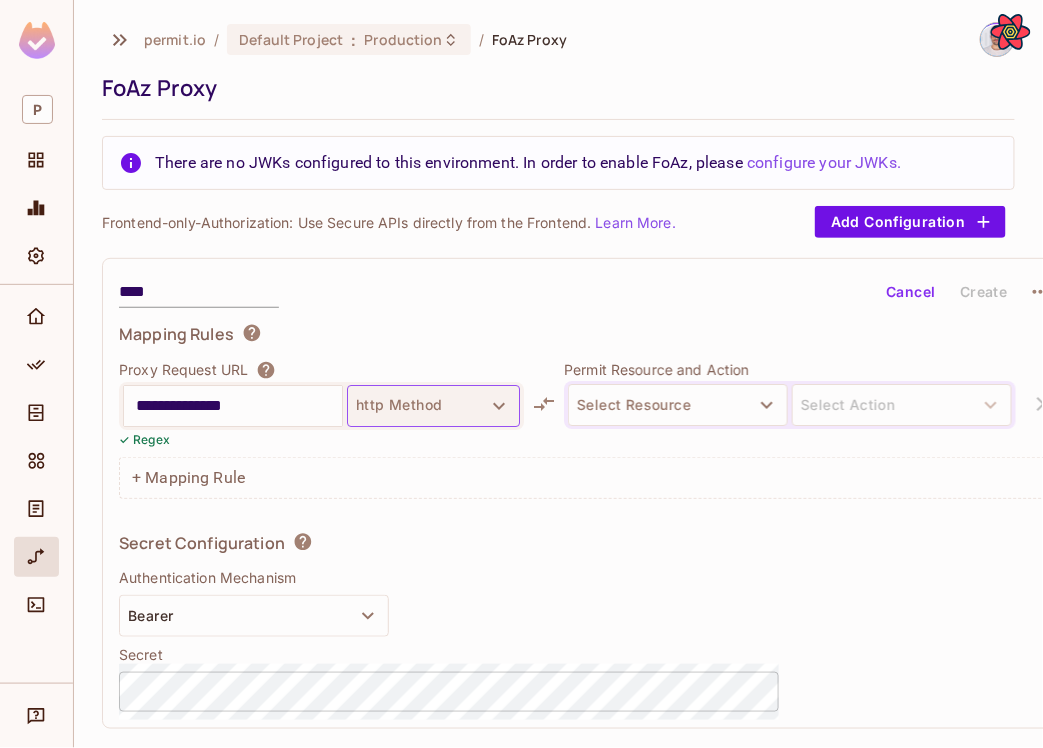 type on "**********" 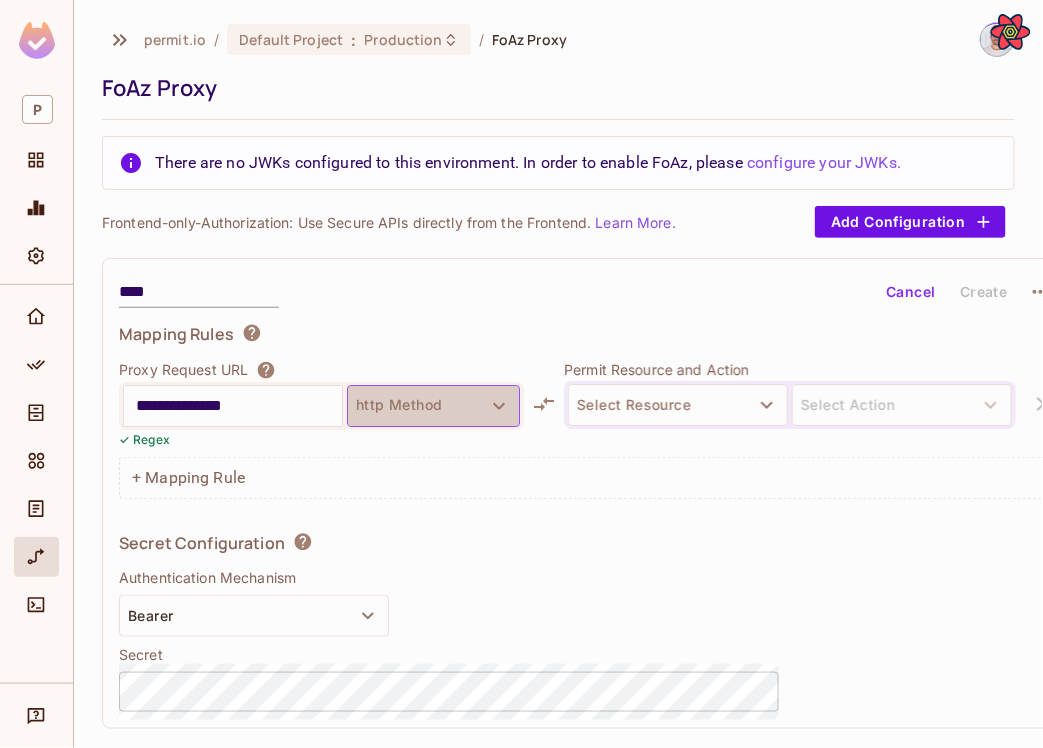 click on "http Method" at bounding box center (433, 406) 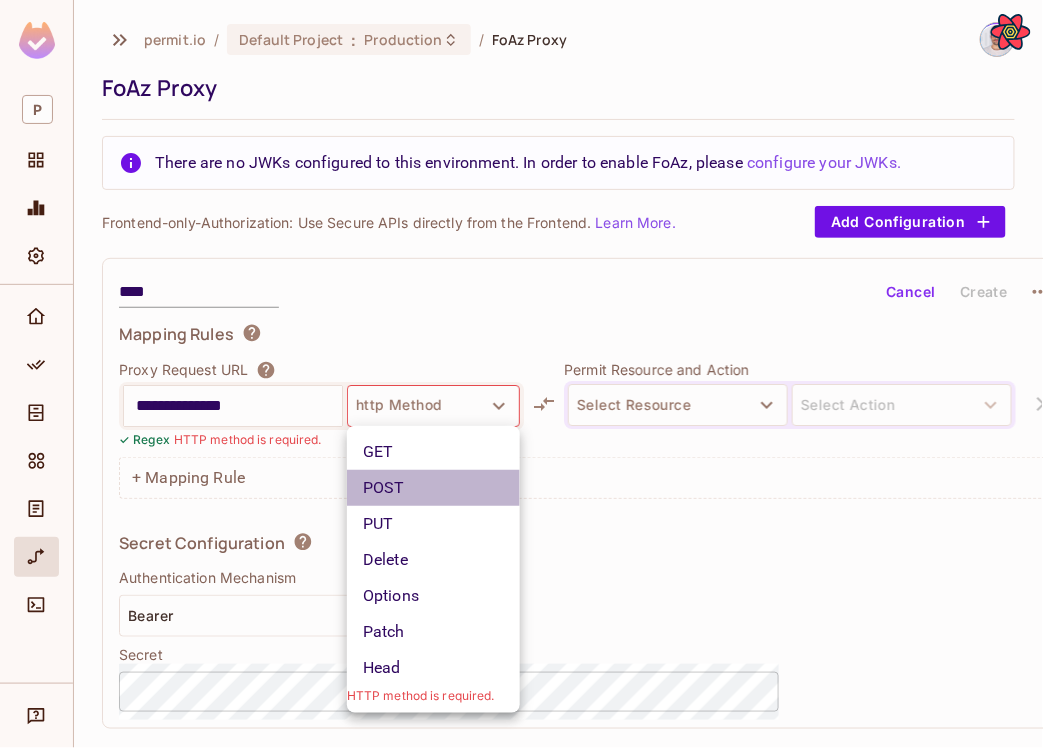 click on "POST" at bounding box center (433, 488) 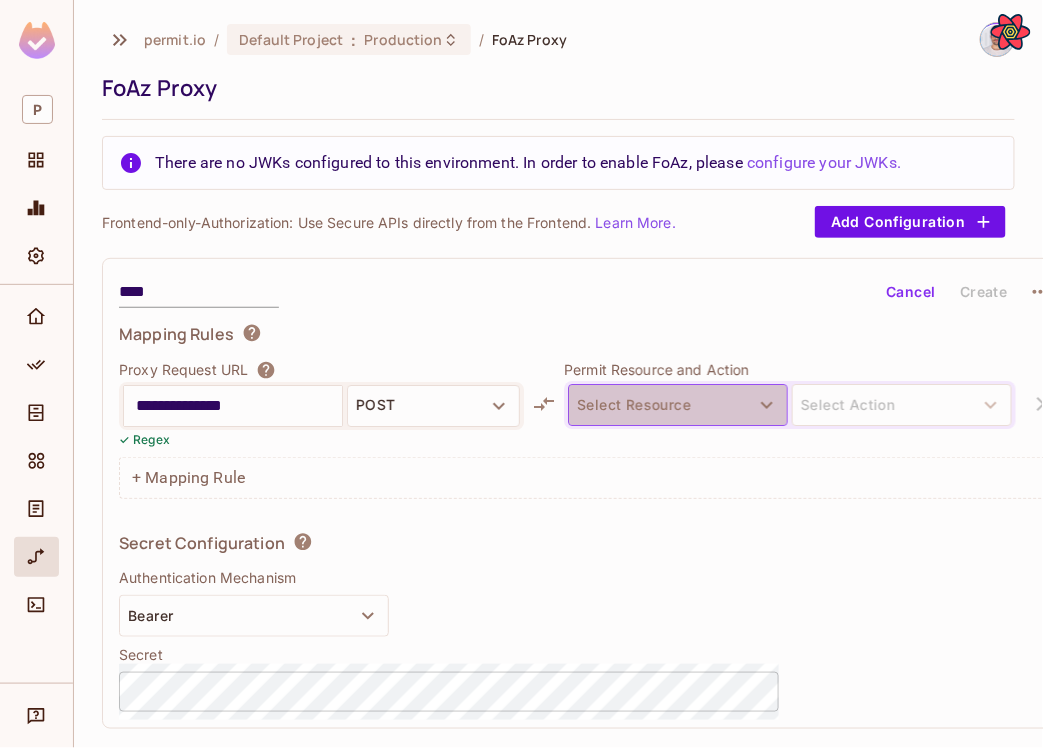 click on "Select Resource" at bounding box center [678, 405] 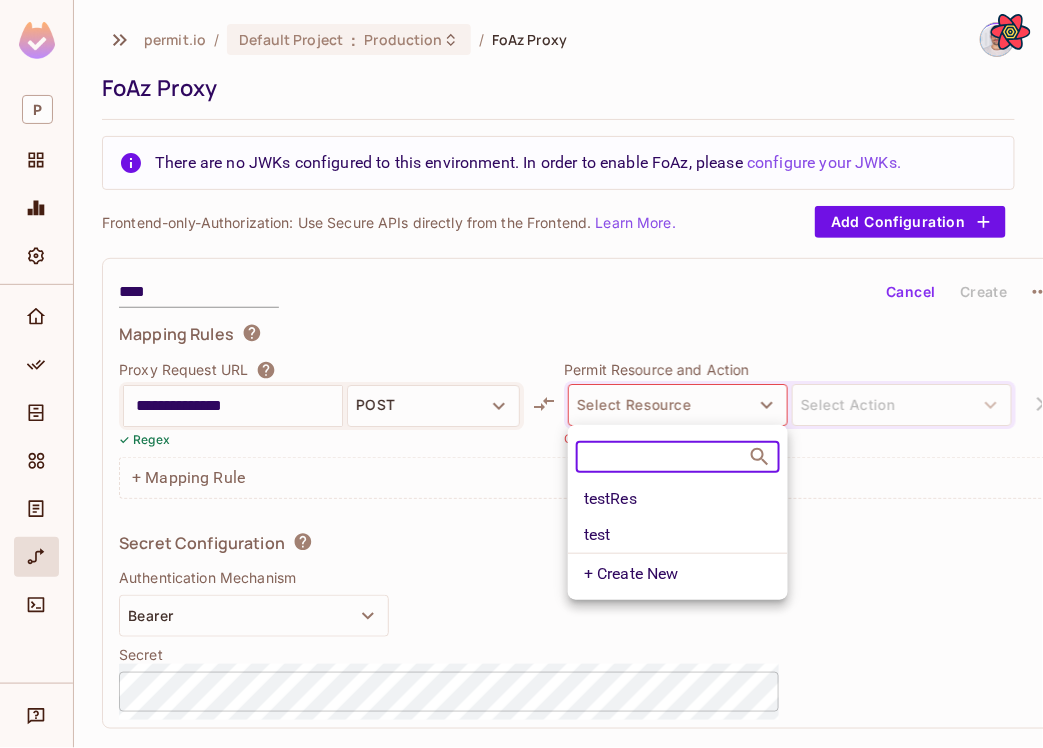click on "testRes" at bounding box center (678, 499) 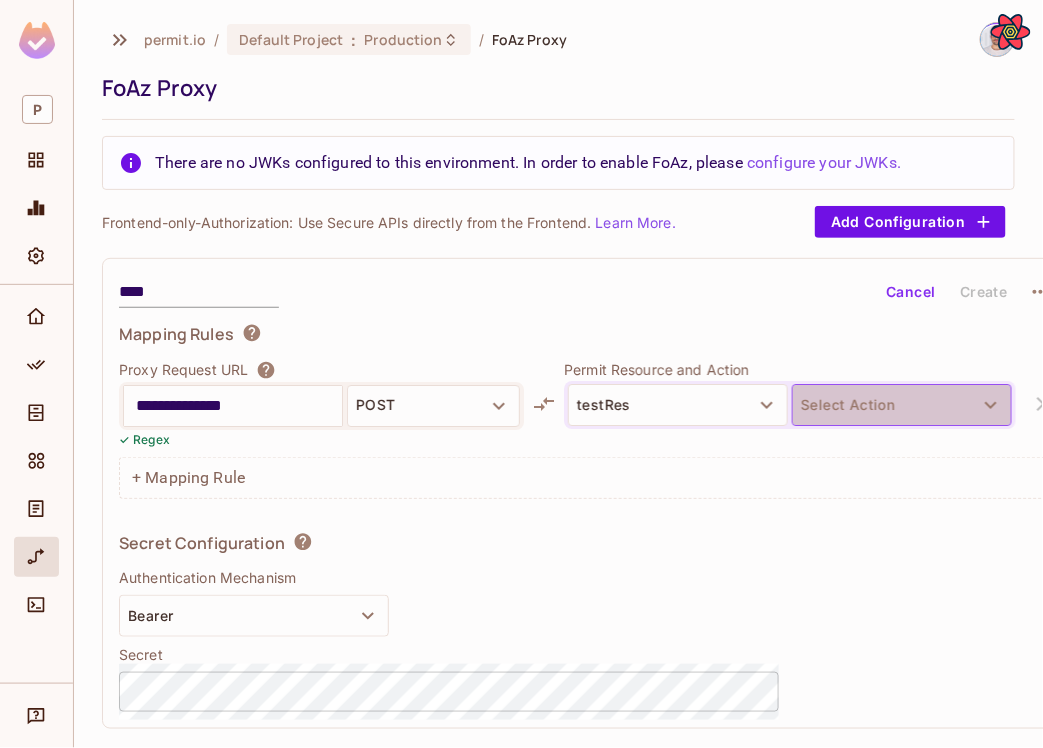 click on "Select Action" at bounding box center (902, 405) 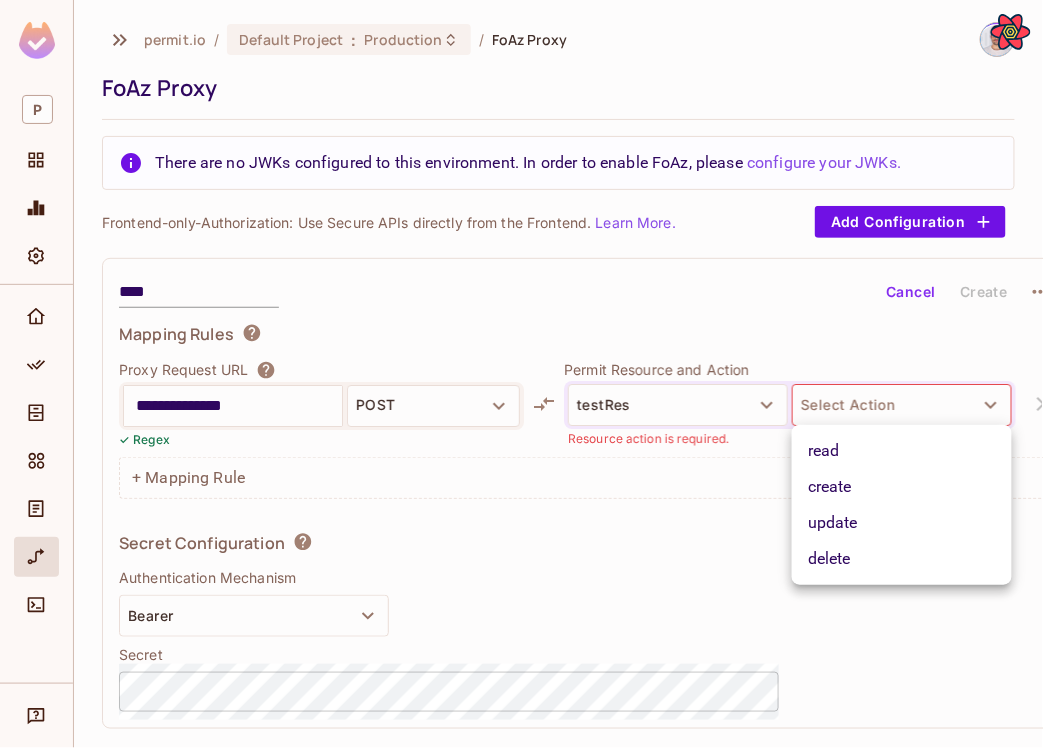 click on "update" at bounding box center (902, 523) 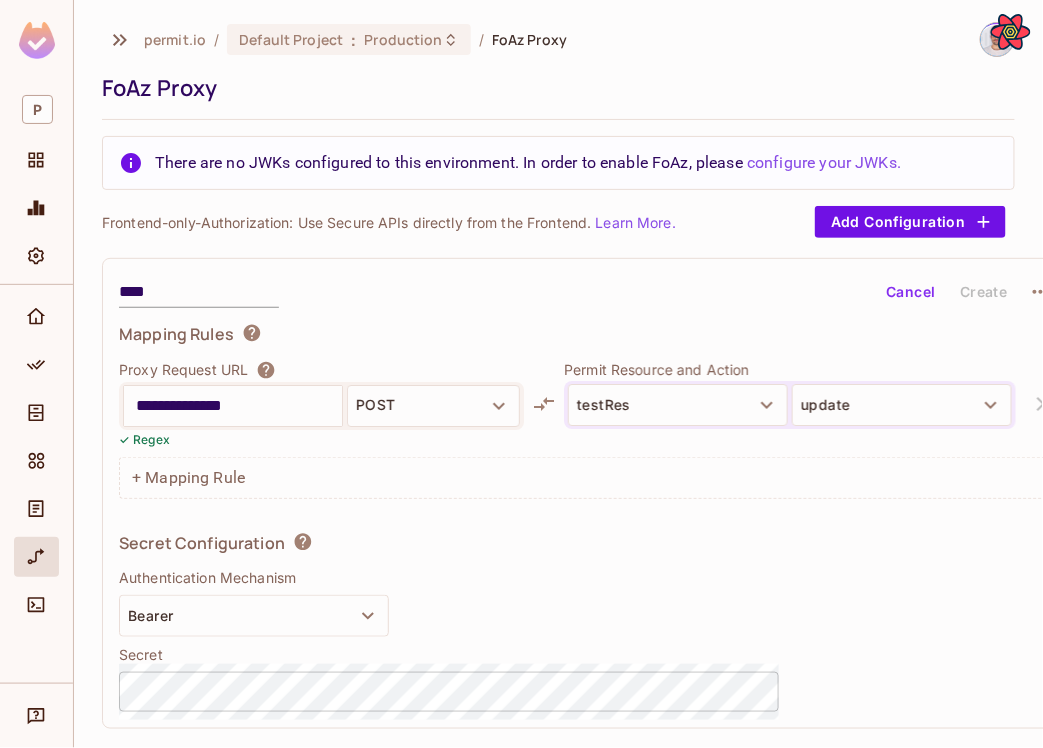 click on "**********" at bounding box center (588, 411) 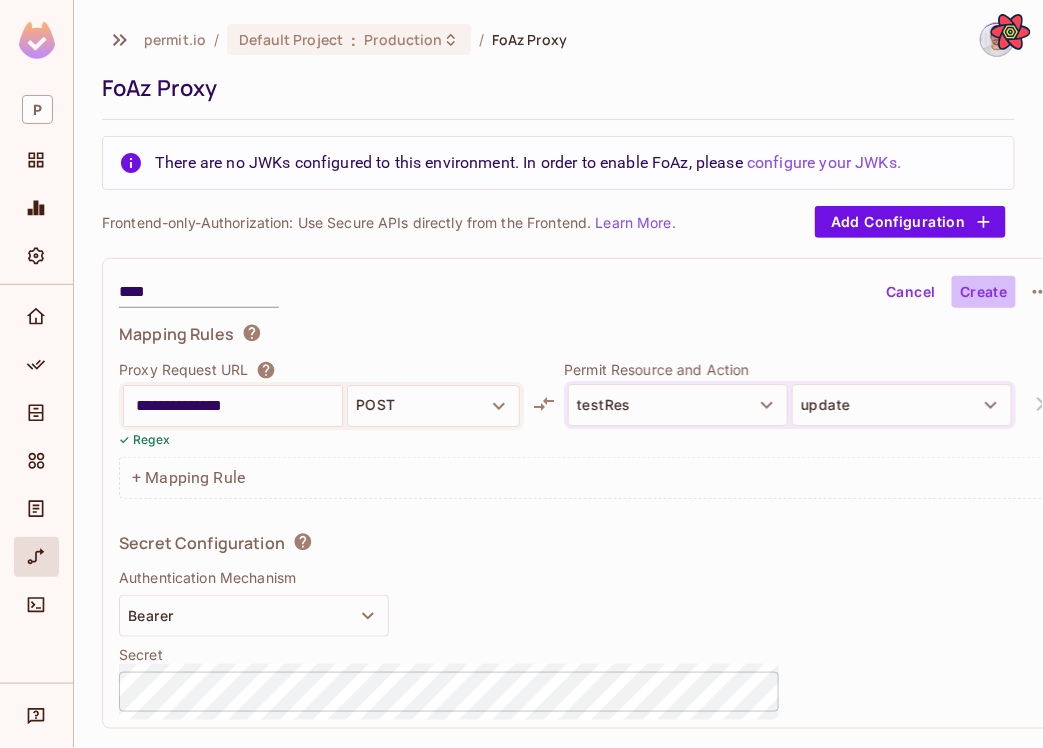 click on "Create" at bounding box center [984, 292] 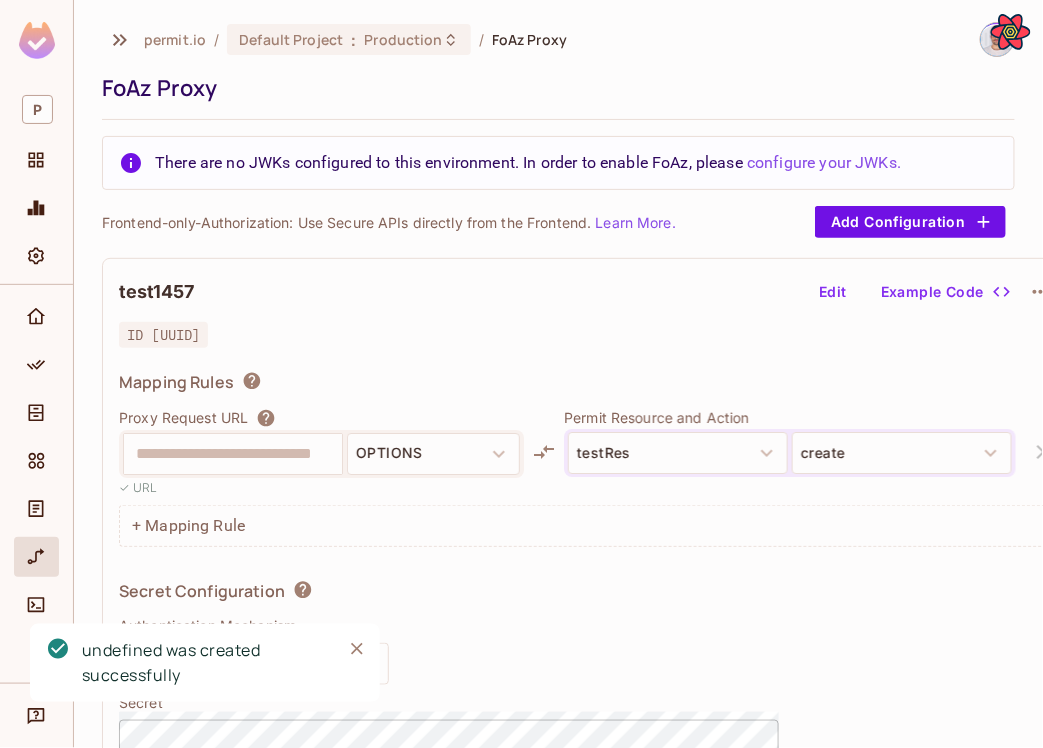 drag, startPoint x: 1040, startPoint y: 343, endPoint x: 959, endPoint y: 333, distance: 81.61495 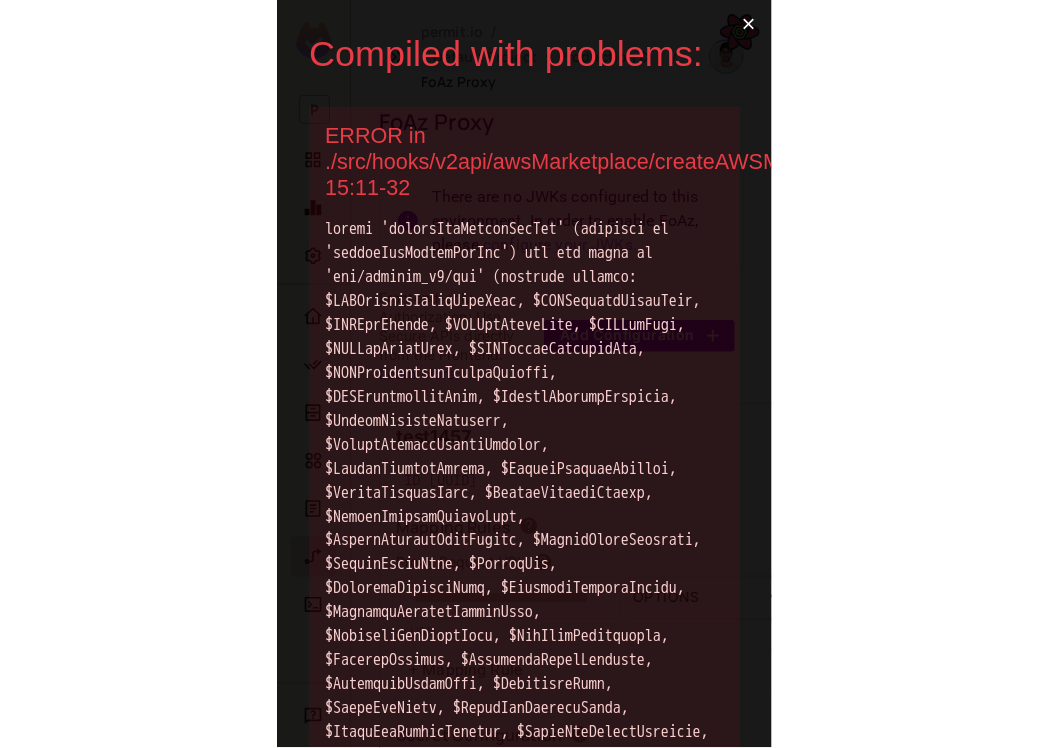 scroll, scrollTop: 0, scrollLeft: 0, axis: both 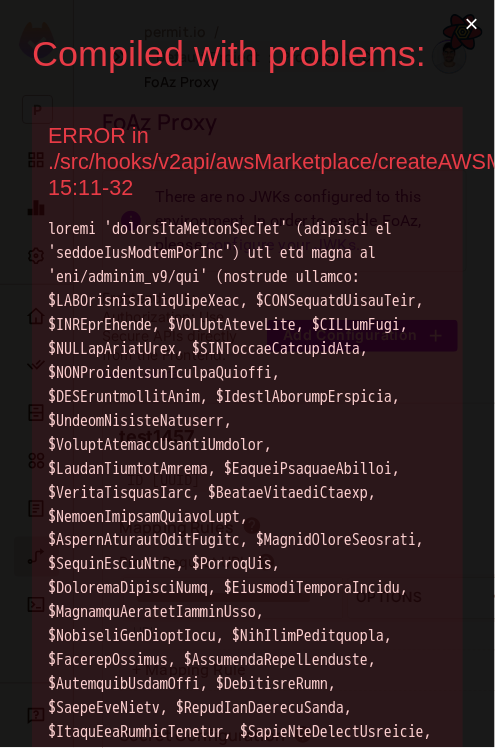click on "×" at bounding box center (472, 24) 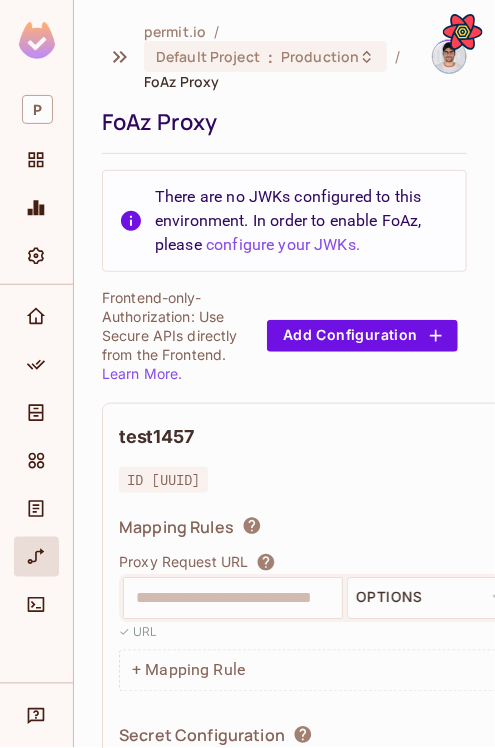 click on "**********" at bounding box center (284, 374) 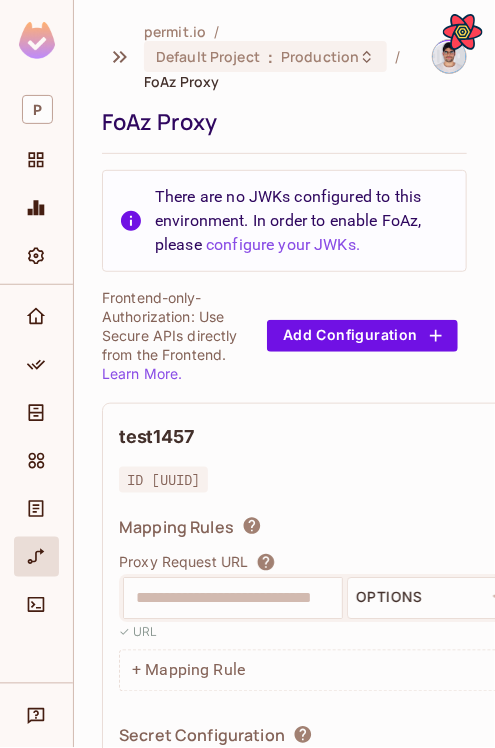 drag, startPoint x: 494, startPoint y: 141, endPoint x: 578, endPoint y: 136, distance: 84.14868 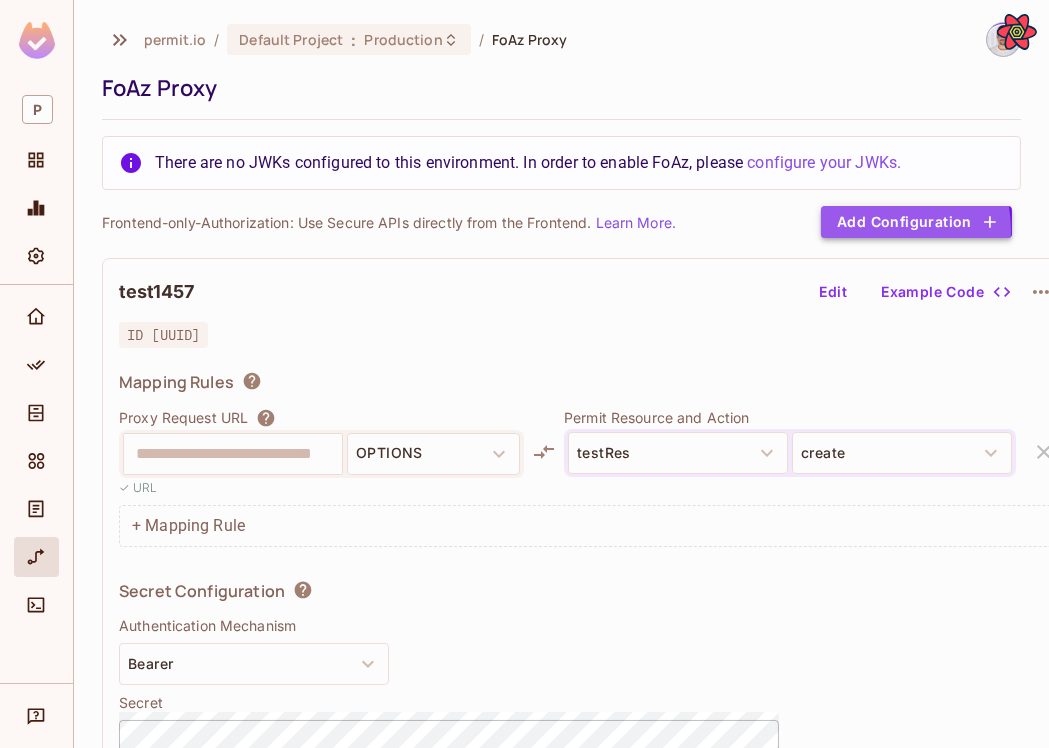 click on "Add Configuration" at bounding box center [916, 222] 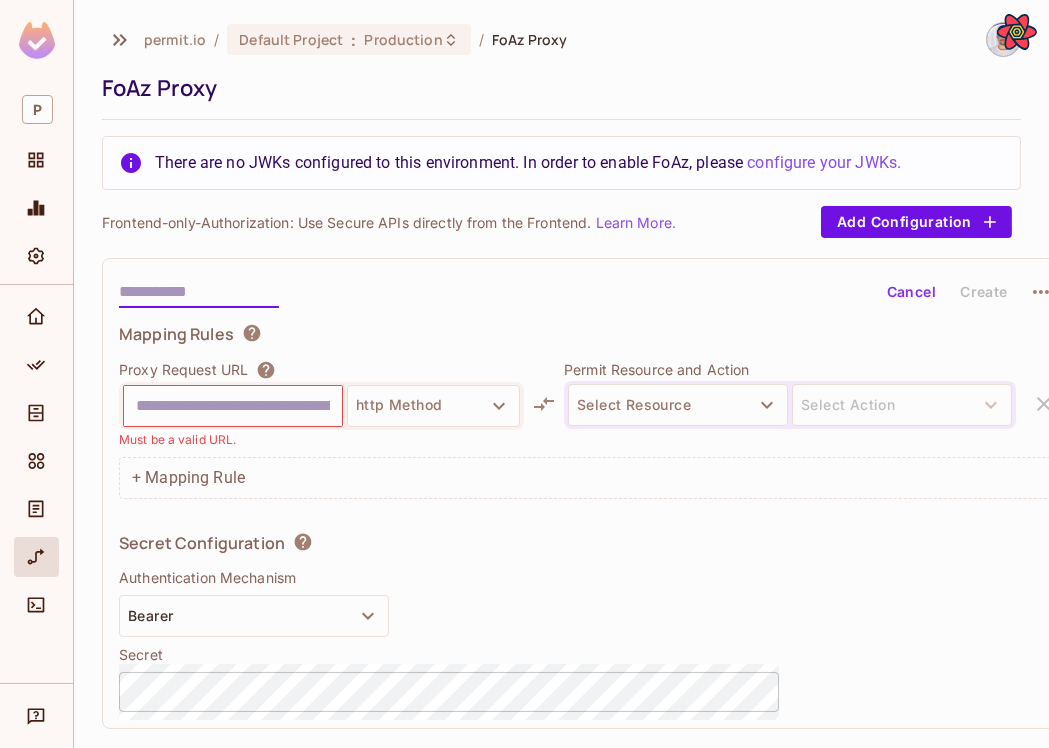 click at bounding box center [199, 292] 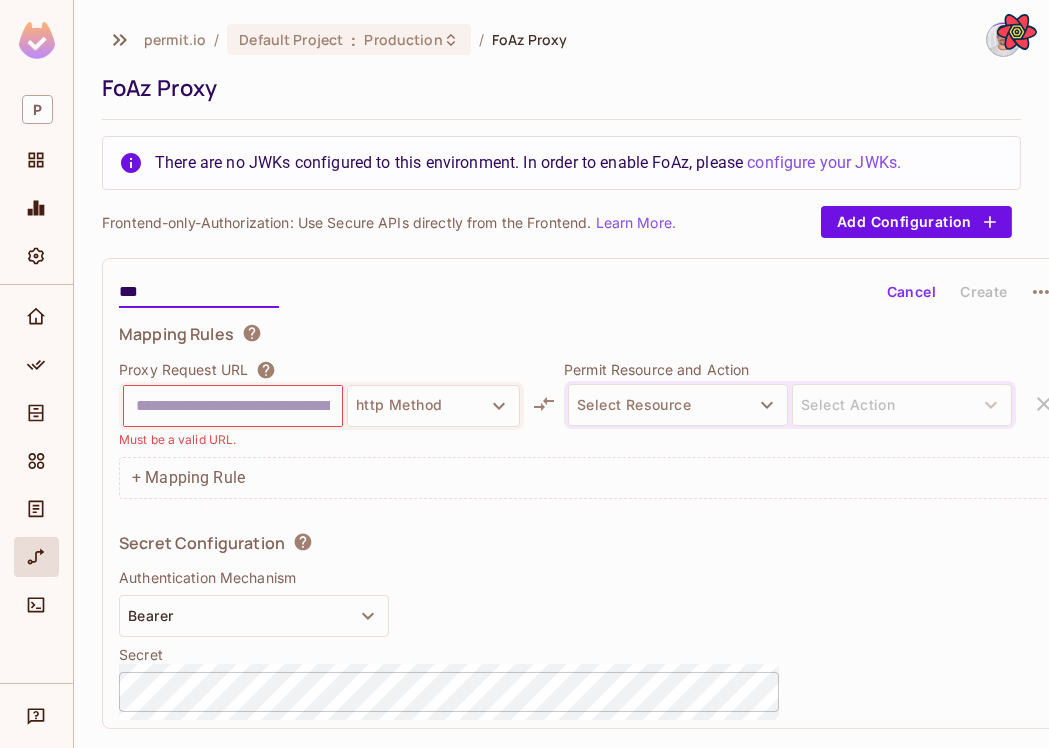 type on "***" 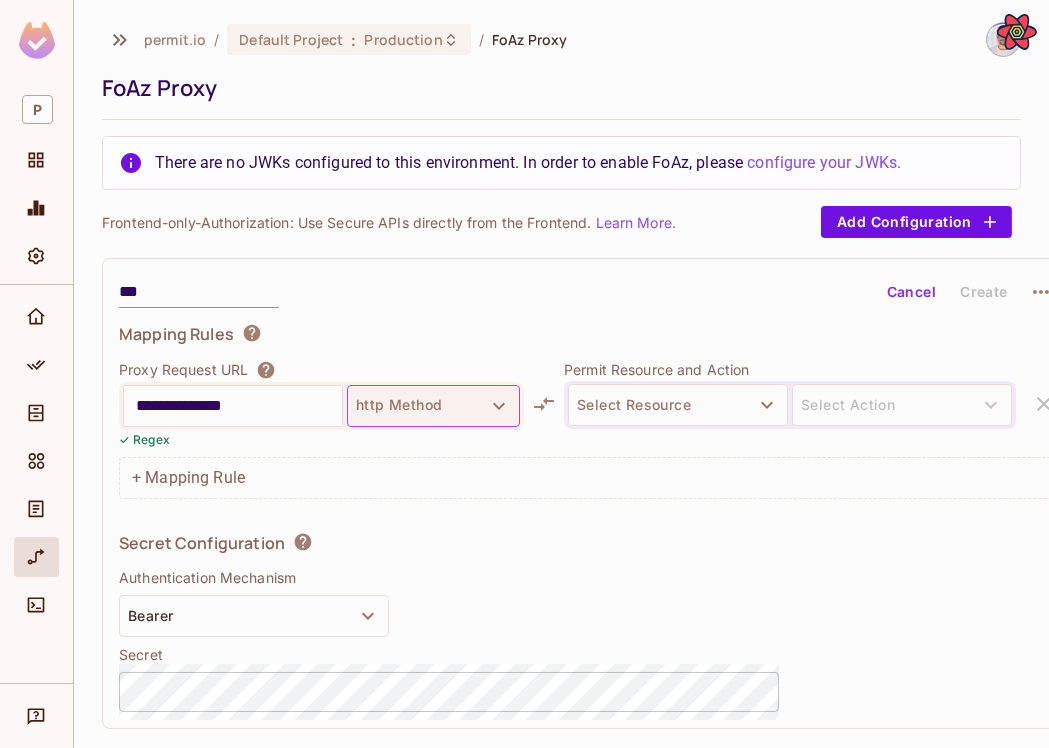 type on "**********" 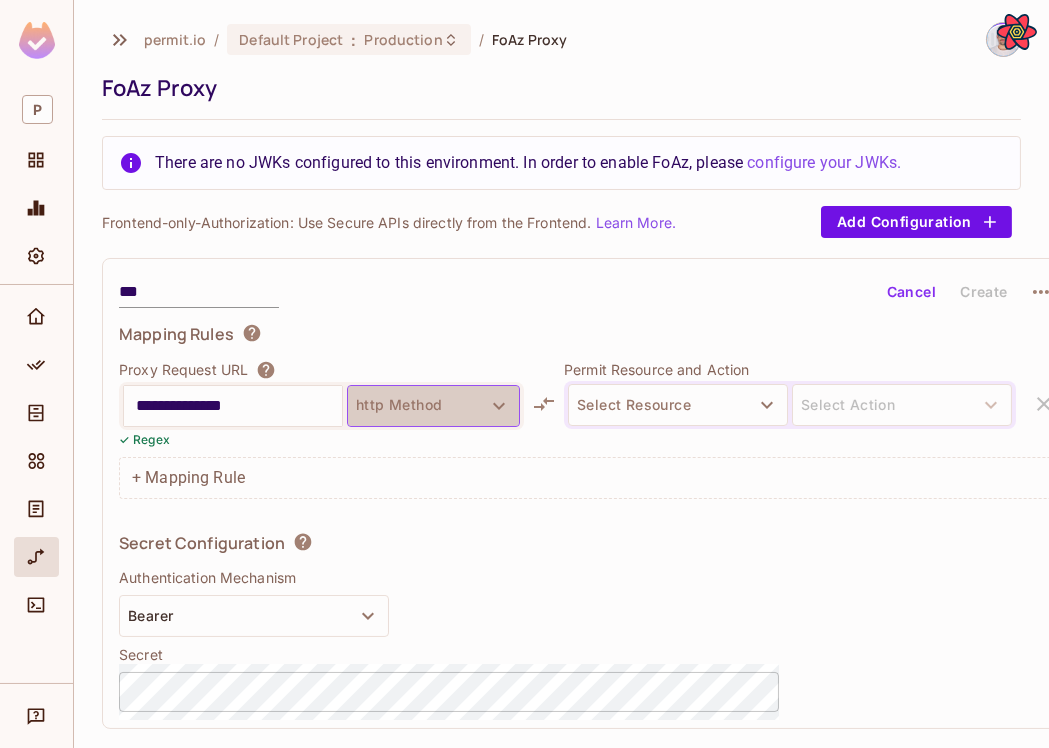 click on "http Method" at bounding box center (433, 406) 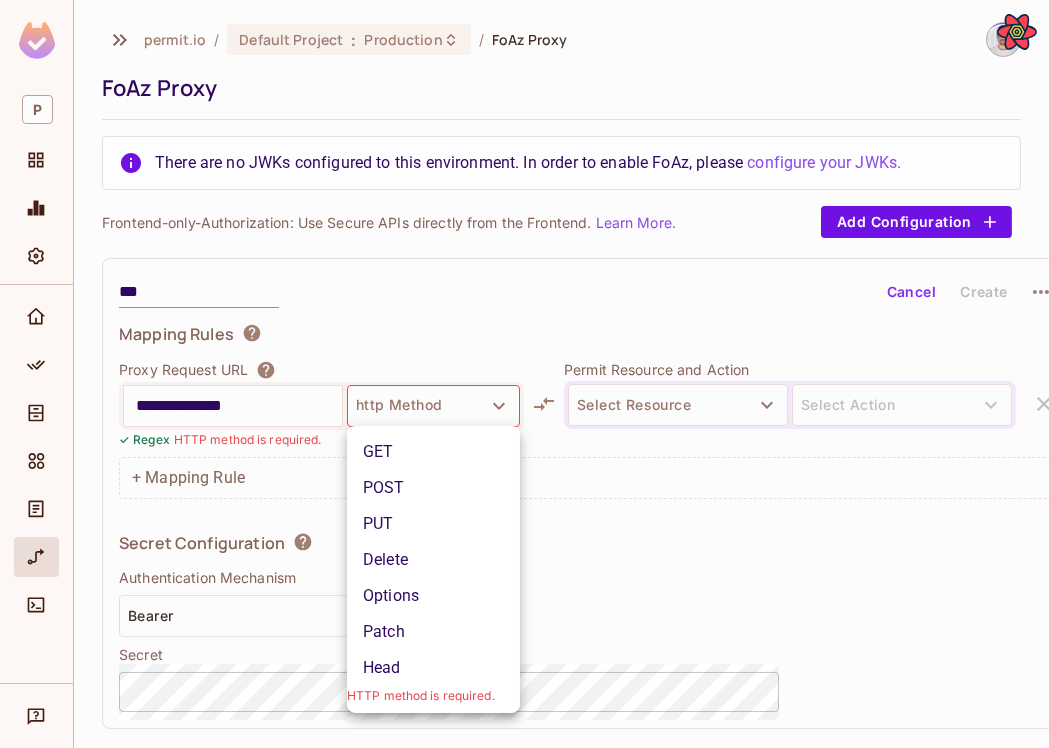 click on "POST" at bounding box center [433, 488] 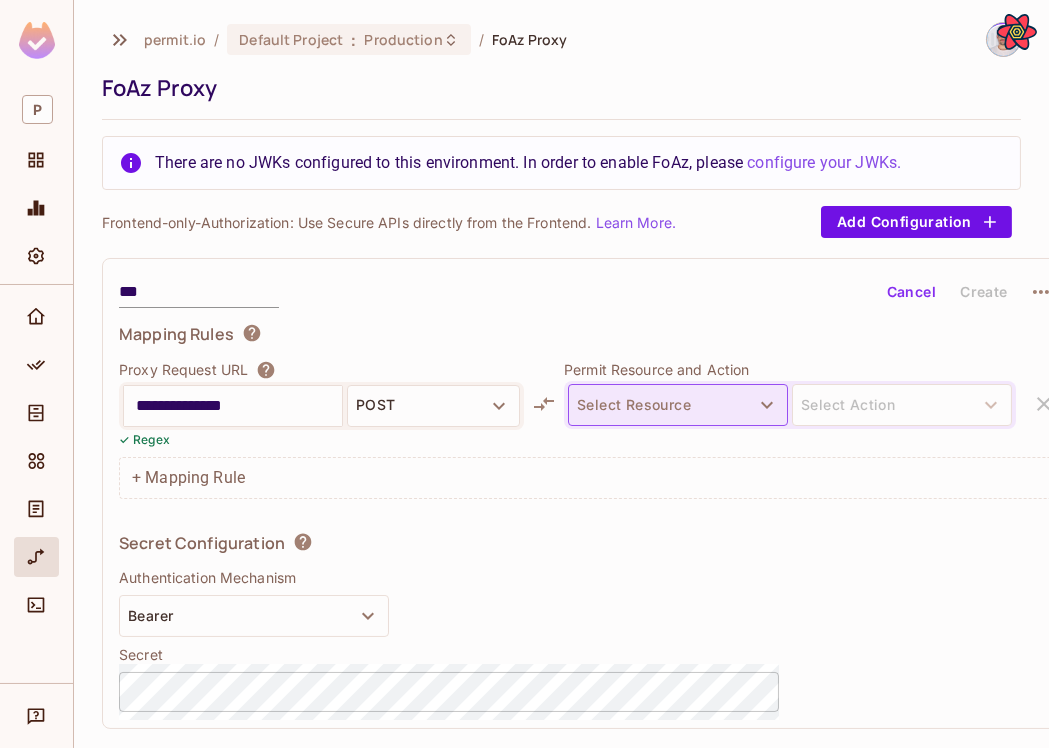 click on "Select Resource" at bounding box center [678, 405] 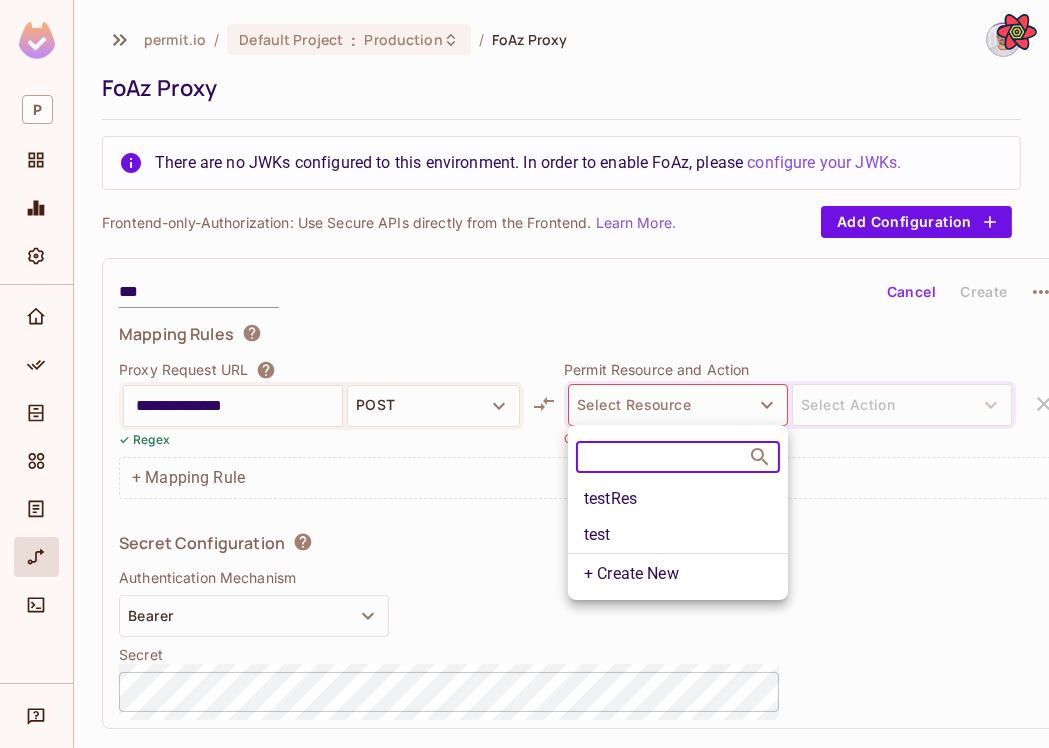 click on "testRes" at bounding box center [678, 499] 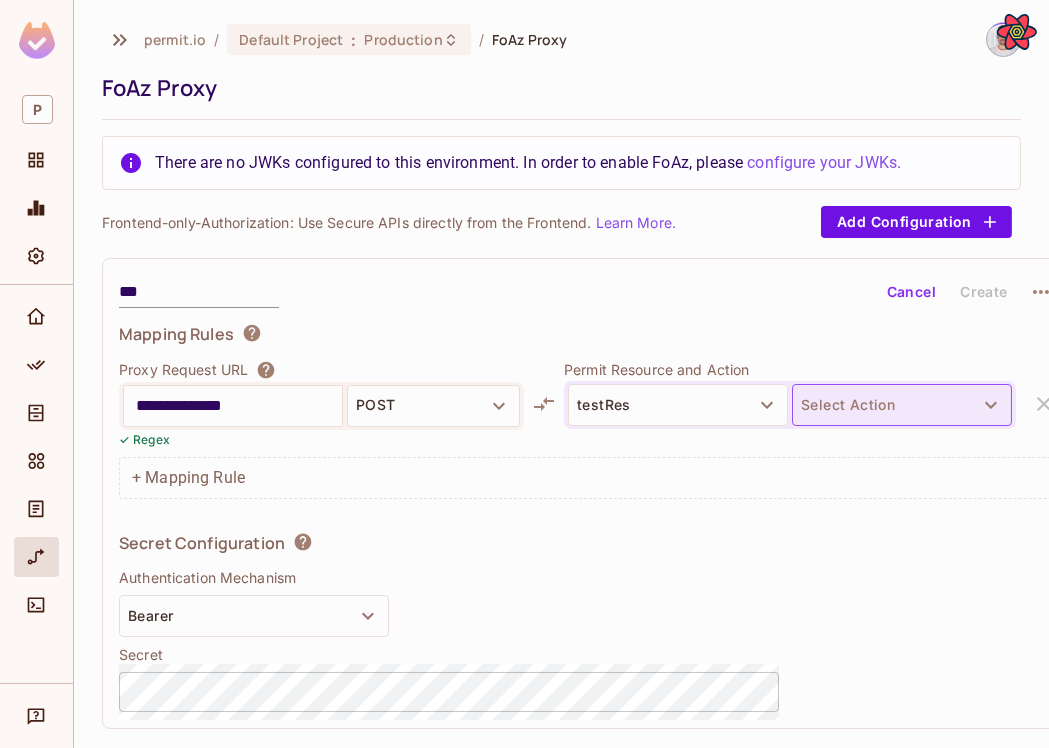 click on "Select Action" at bounding box center [902, 405] 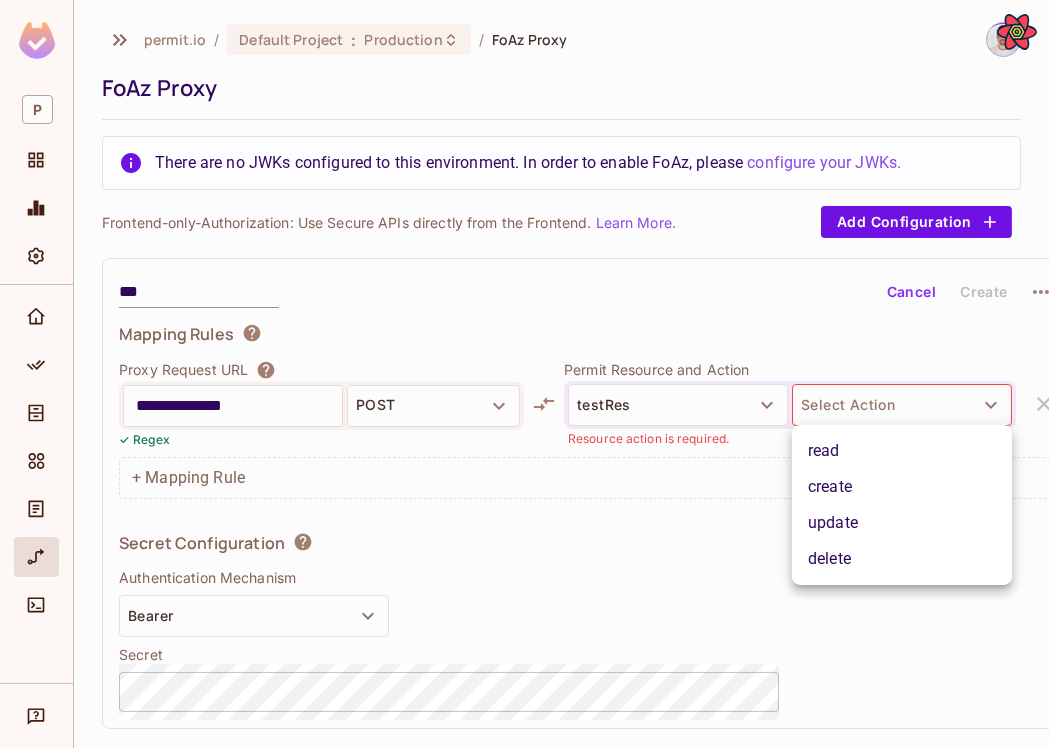 click on "create" at bounding box center (902, 487) 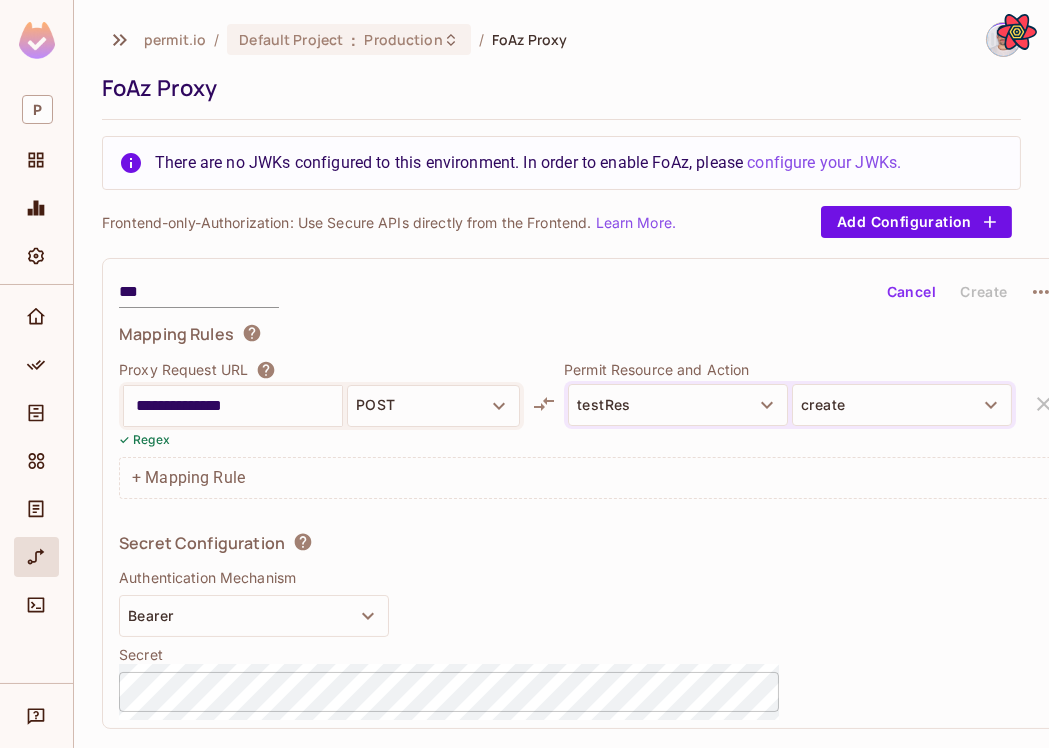 click at bounding box center [790, 438] 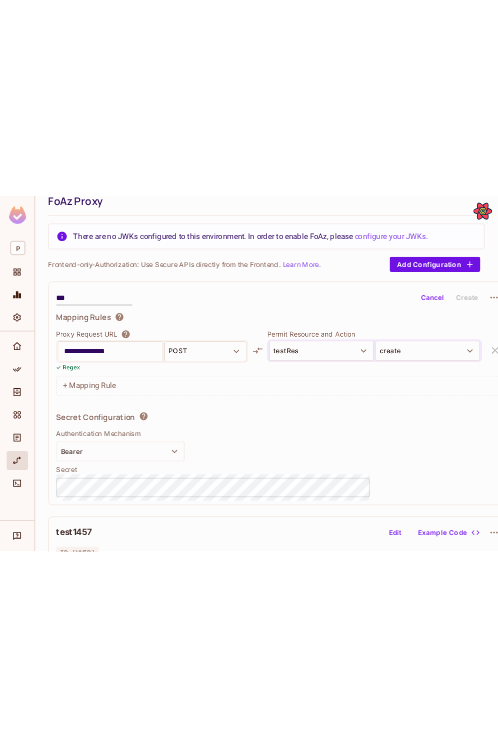 scroll, scrollTop: 83, scrollLeft: 0, axis: vertical 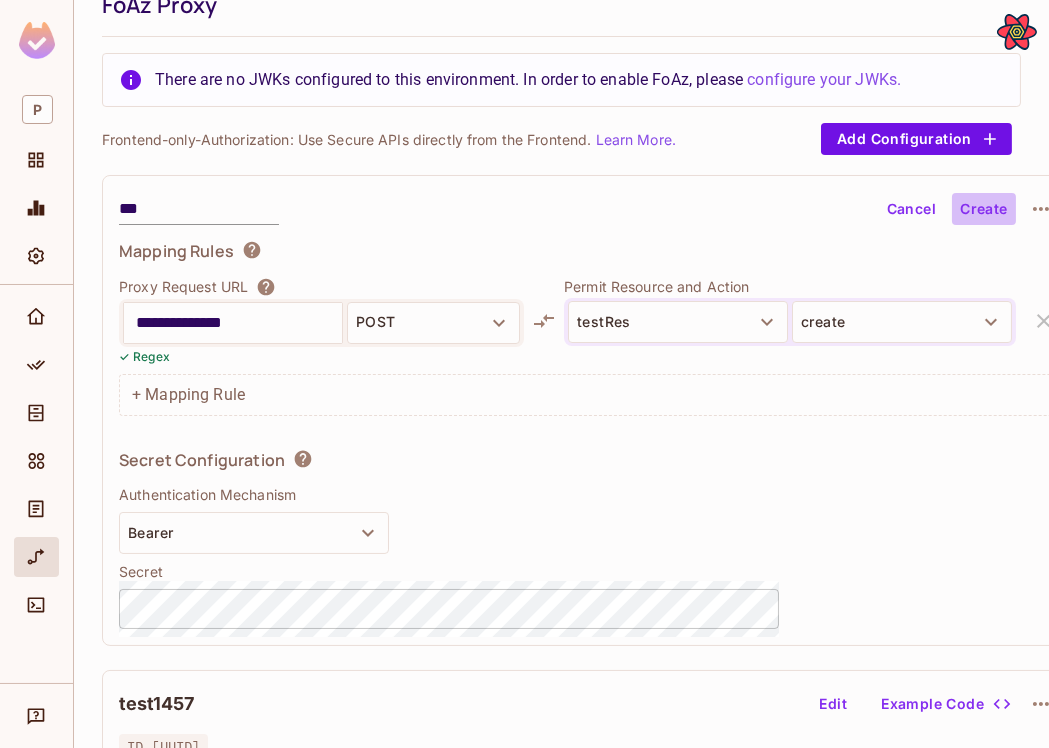 click on "Create" at bounding box center [984, 209] 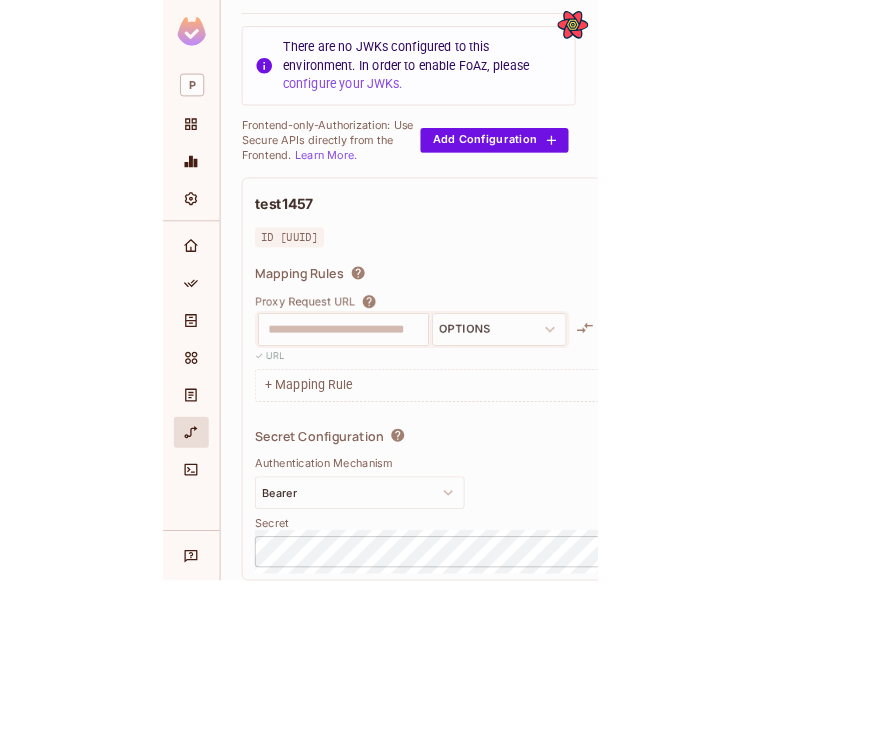 scroll, scrollTop: 83, scrollLeft: 0, axis: vertical 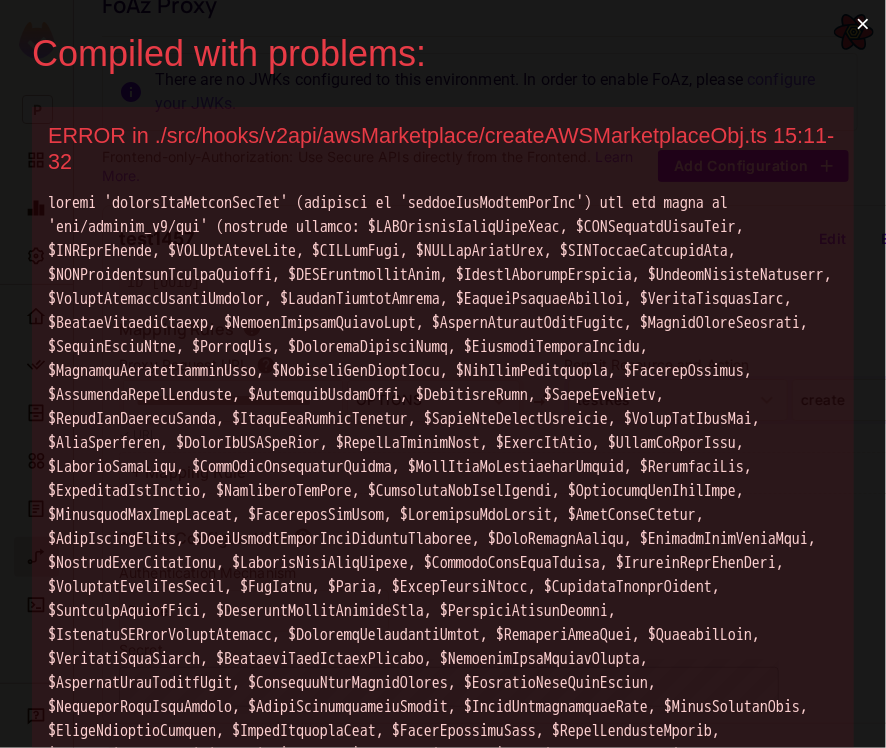 click on "Compiled with problems: × ERROR in ./src/hooks/v2api/awsMarketplace/createAWSMarketplaceObj.ts 15:11-32 ERROR in ./src/hooks/v2api/awsMarketplace/createAWSMarketplaceObj.ts 15:11-32 ERROR in src/hooks/v2api/awsMarketplace/createAWSMarketplaceObj.ts:2:10 TS2305:  Module '"lib/openapi_v2/new"' has no exported member 'createAwsClientForOrg'.
1 |   import  { useMutation ,  useQueryClient }  from   'react-query' ;
>  2 |   import  { createAwsClientForOrg }  from   'lib/openapi_v2/new' ;
|            ^ ^ ^ ^ ^ ^ ^ ^ ^ ^ ^ ^ ^ ^ ^ ^ ^ ^ ^ ^ ^
3 |
4 |   export  type  AWSMarketplaceDTO   =  {
5 |    customer_identifier :  string ;" at bounding box center [443, 374] 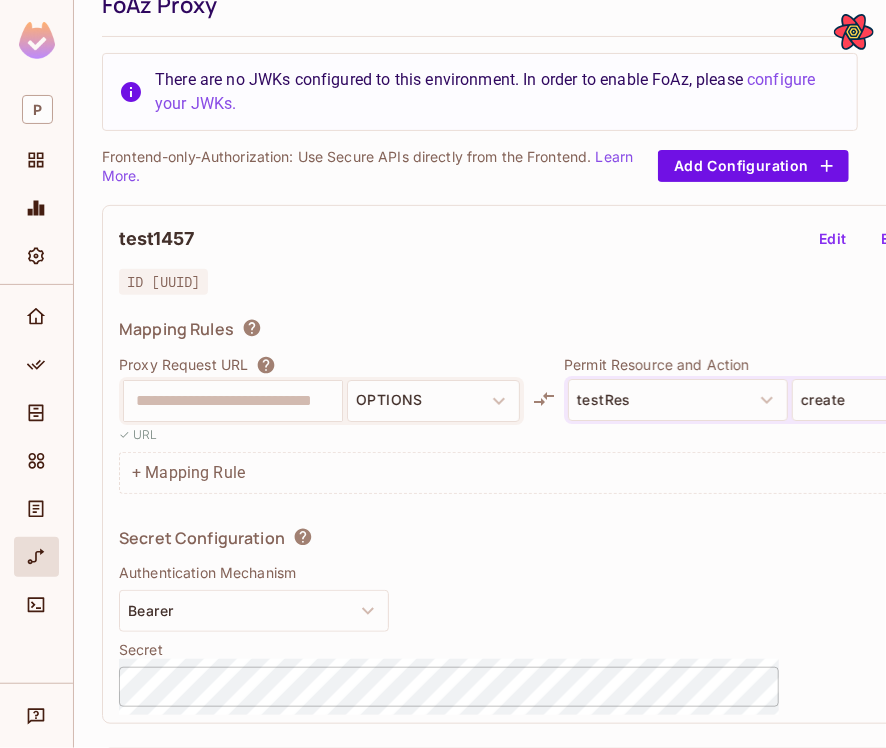 click on "test1457 Edit Example Code" at bounding box center [588, 239] 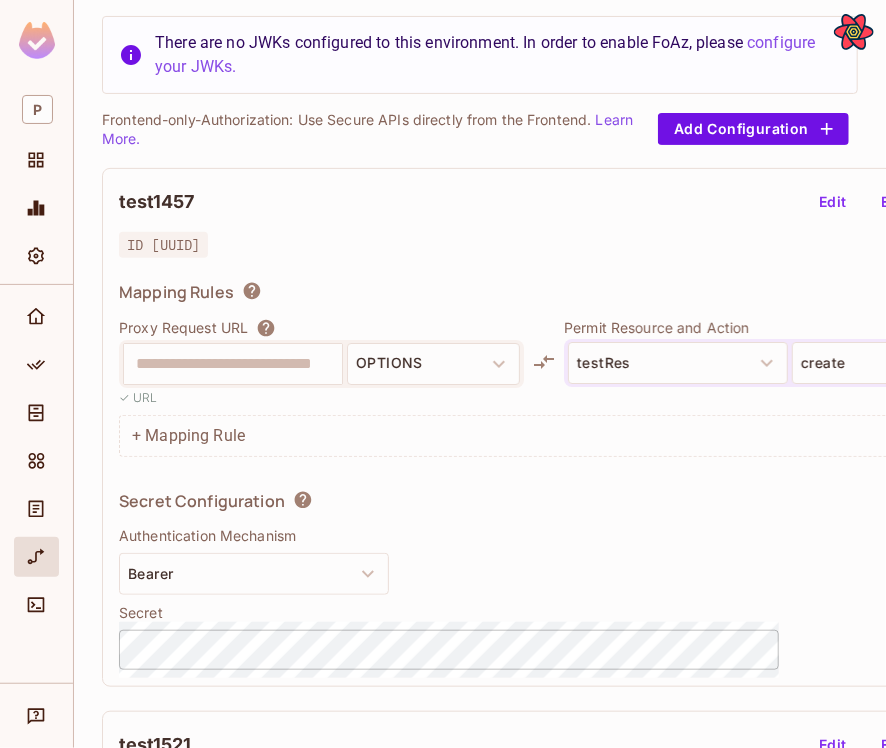 scroll, scrollTop: 136, scrollLeft: 0, axis: vertical 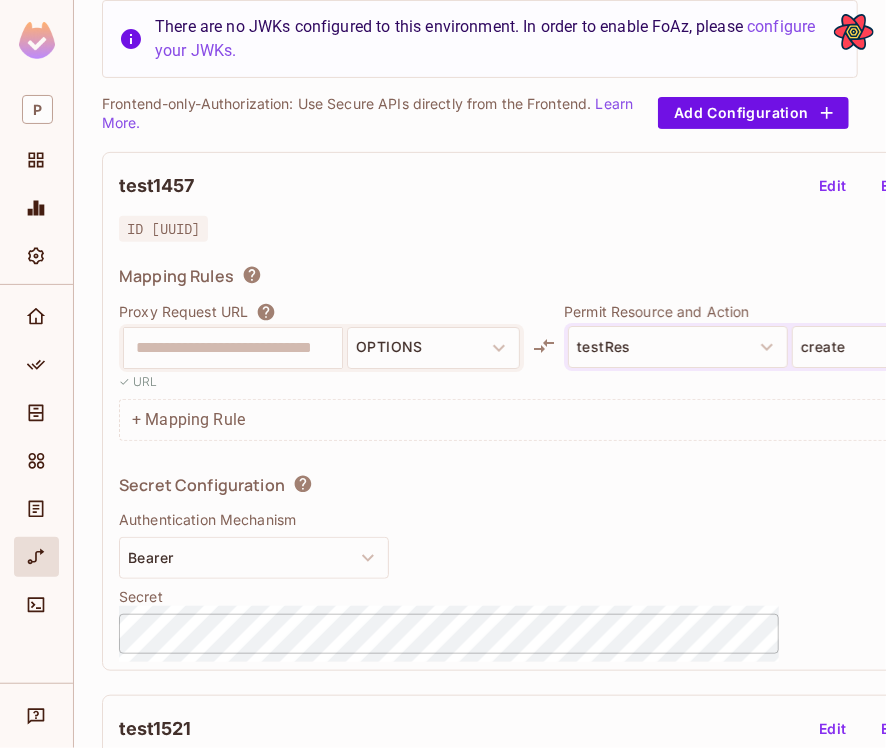 click on "**********" at bounding box center (321, 348) 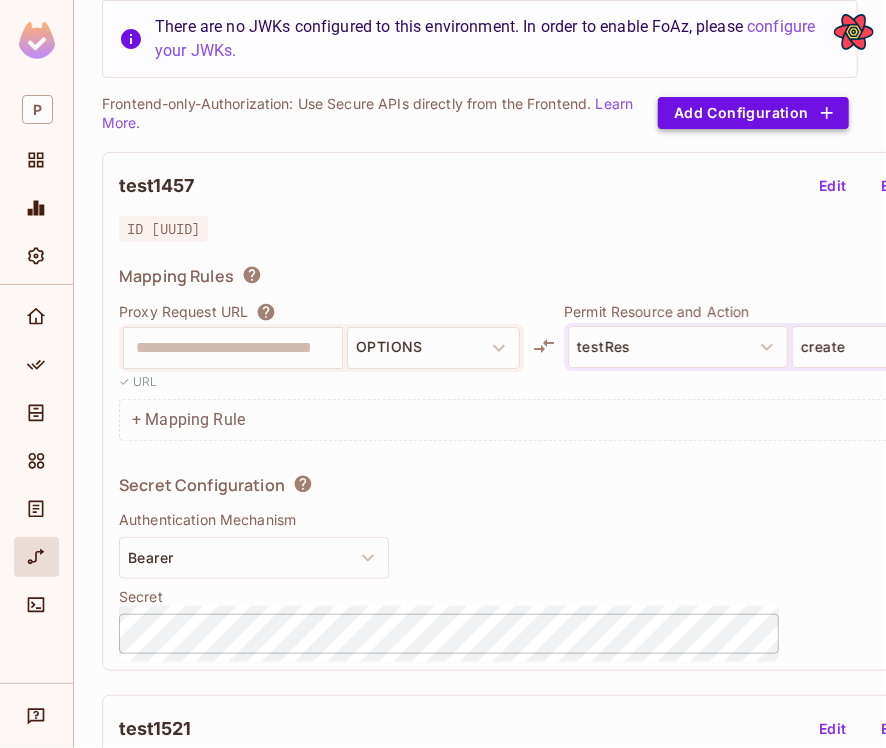 click on "Add Configuration" at bounding box center [753, 113] 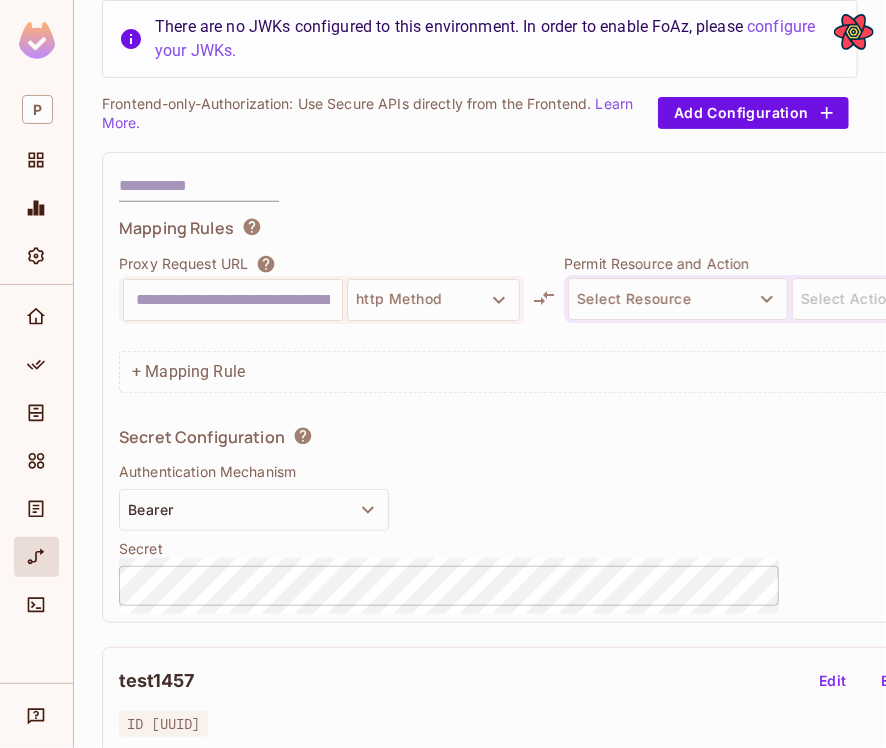 click at bounding box center [233, 300] 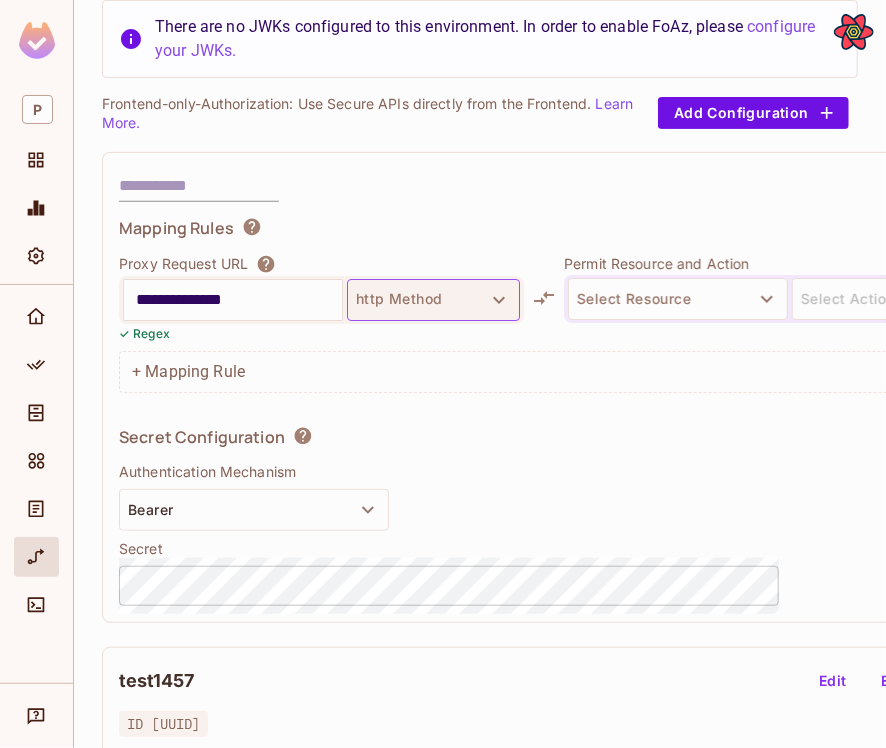 type on "**********" 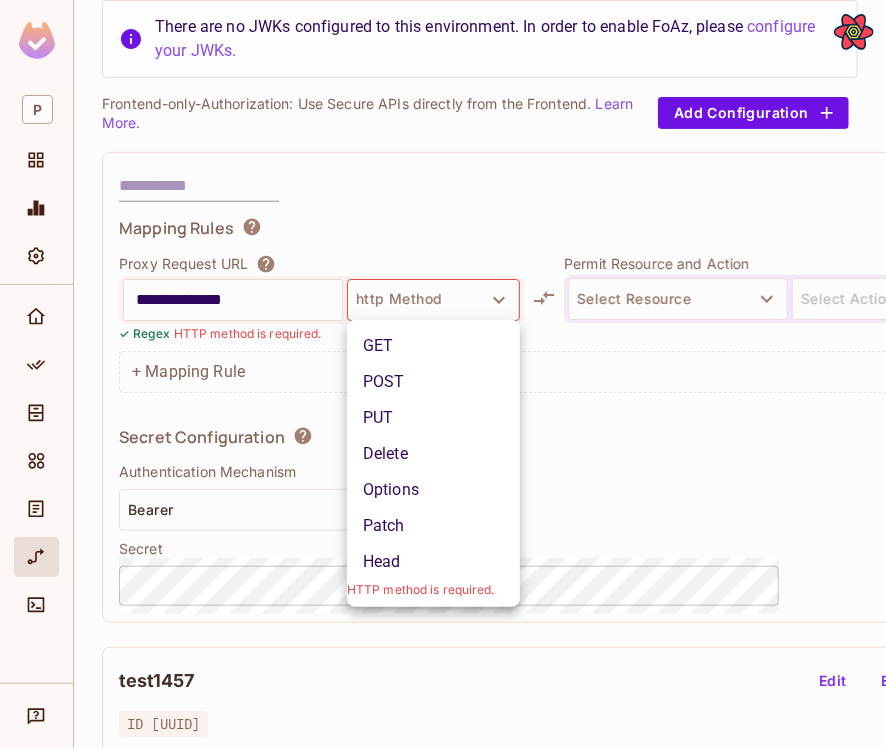 click on "POST" at bounding box center [433, 382] 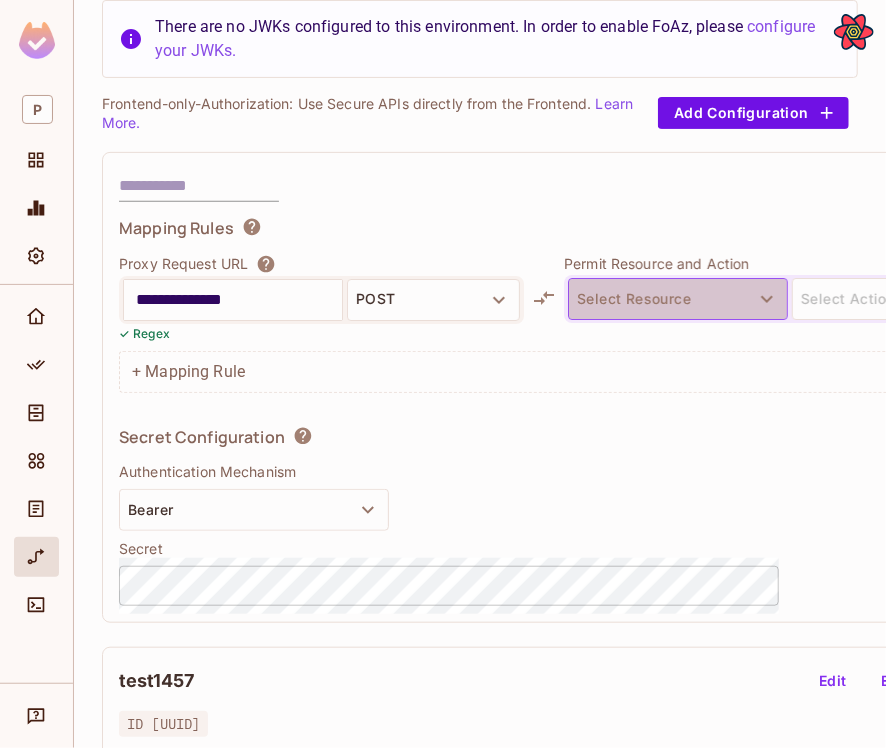 click on "Select Resource" at bounding box center [678, 299] 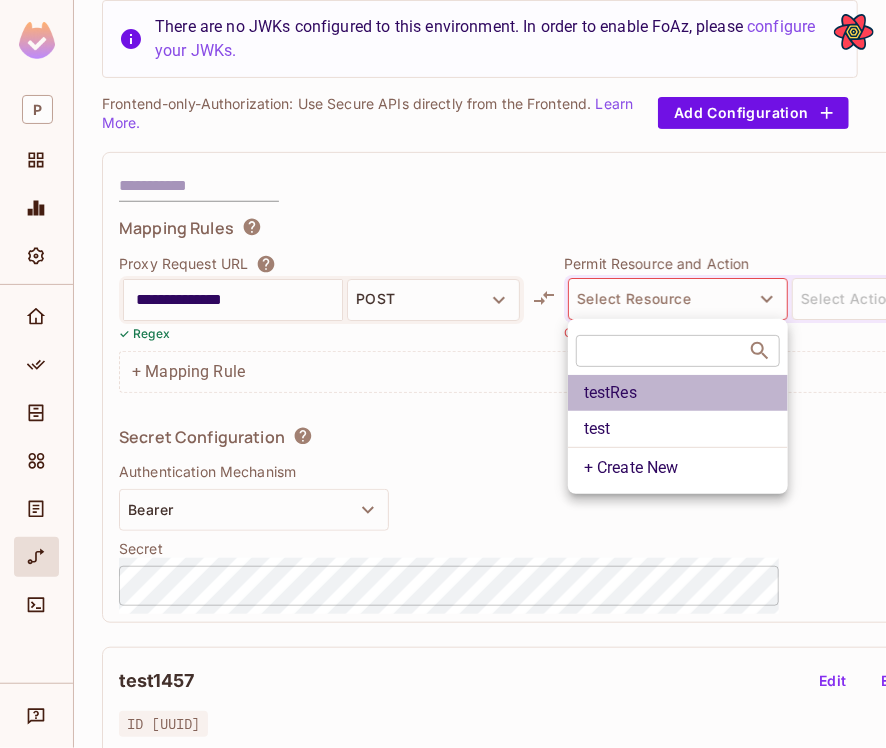 click on "testRes" at bounding box center (678, 393) 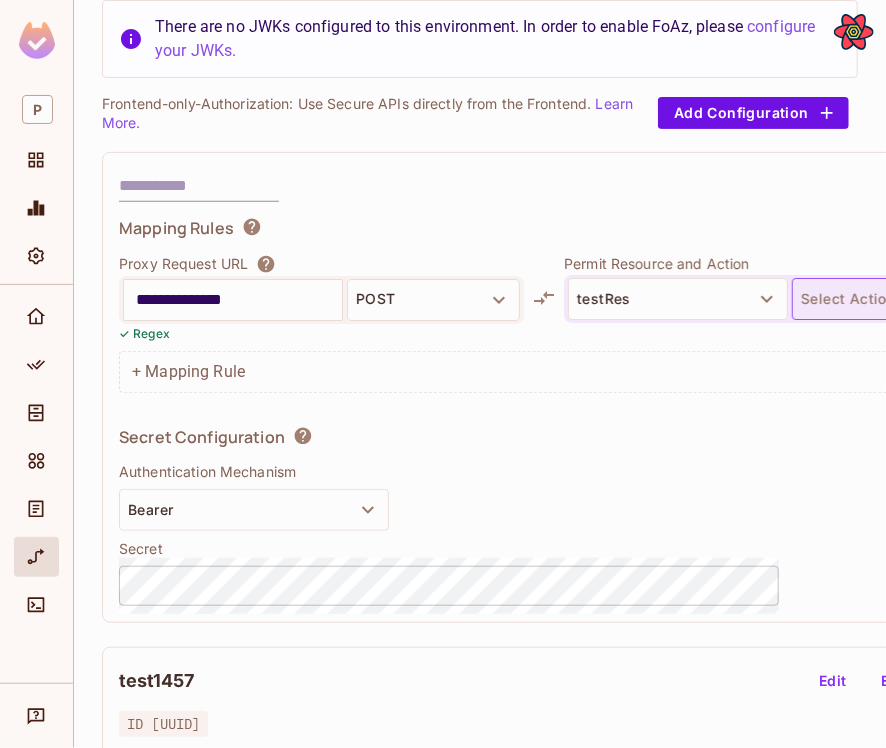 click on "Select Action" at bounding box center (902, 299) 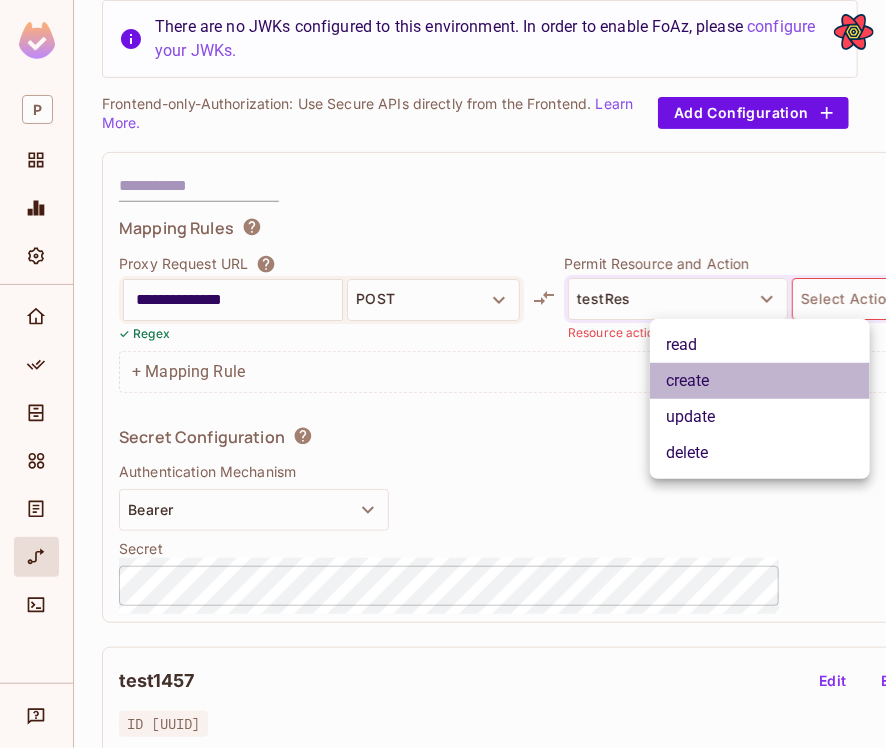 click on "create" at bounding box center (760, 381) 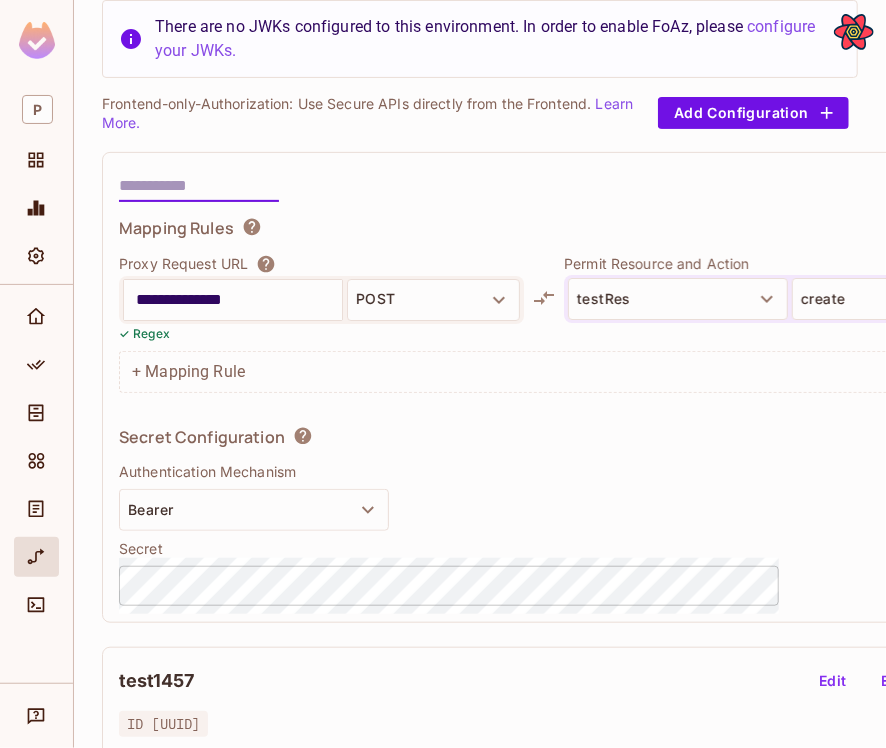 click at bounding box center [199, 186] 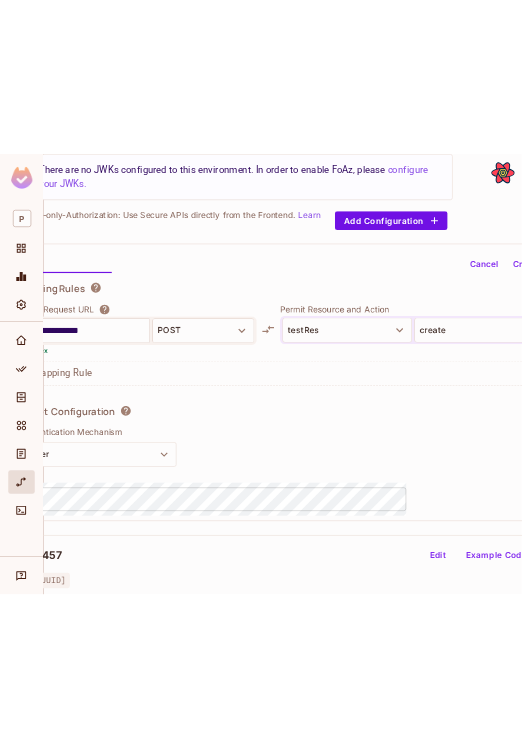 scroll, scrollTop: 136, scrollLeft: 188, axis: both 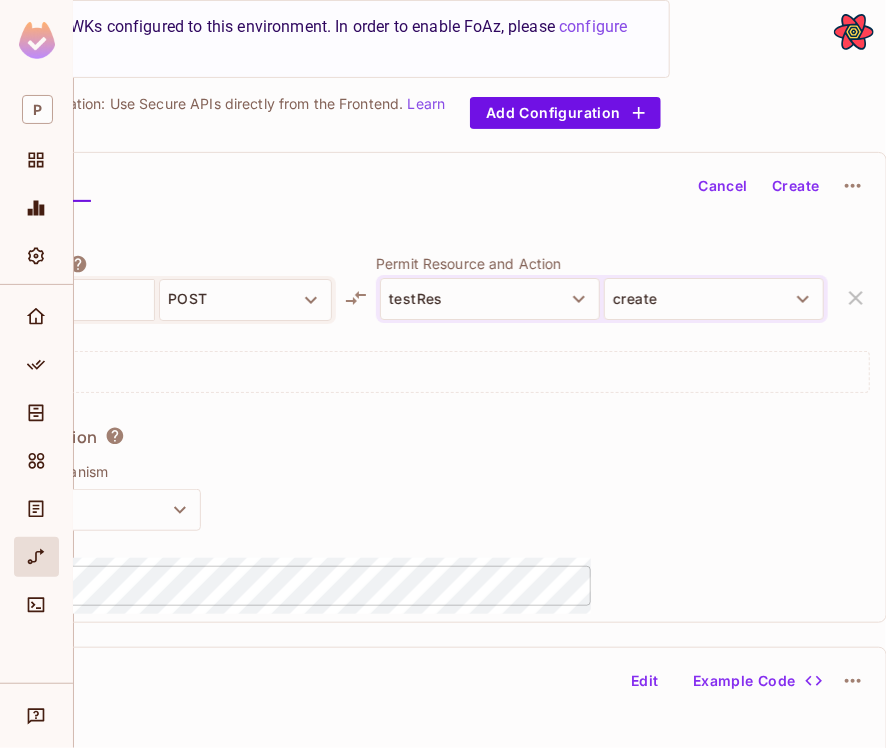 type on "***" 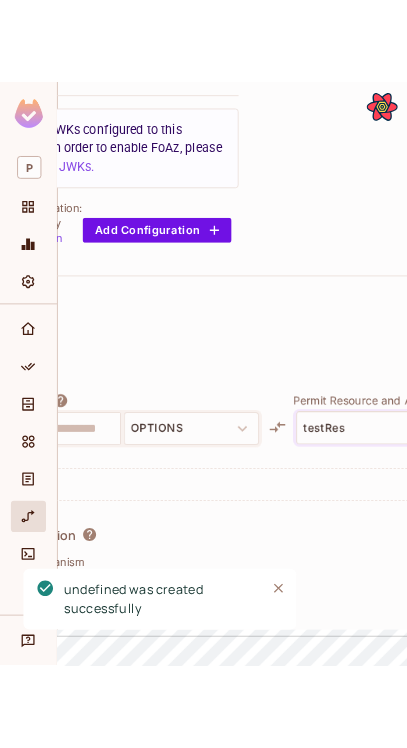 scroll, scrollTop: 170, scrollLeft: 188, axis: both 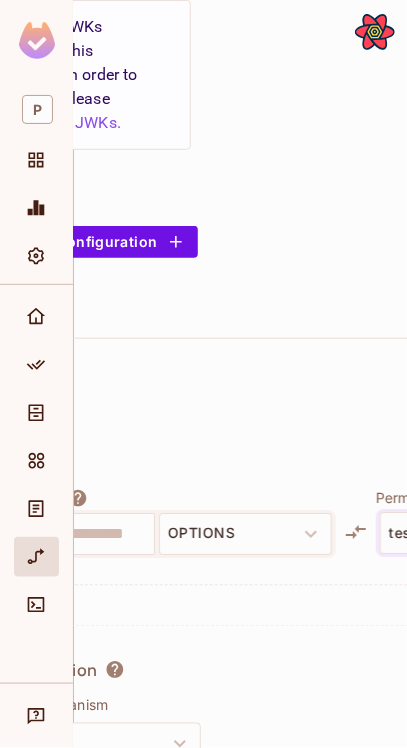 click on "**********" at bounding box center (240, 374) 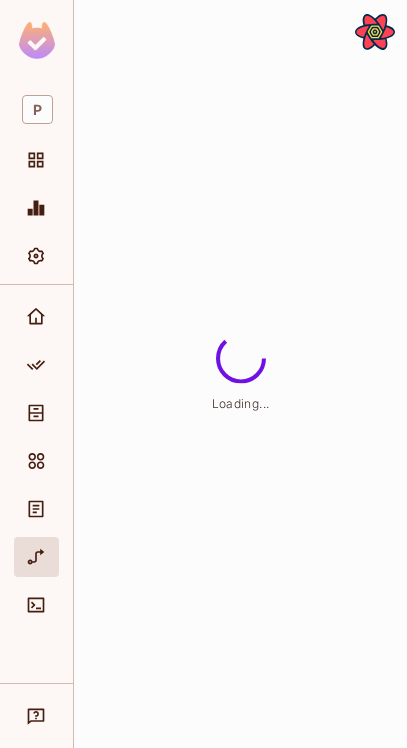 scroll, scrollTop: 0, scrollLeft: 0, axis: both 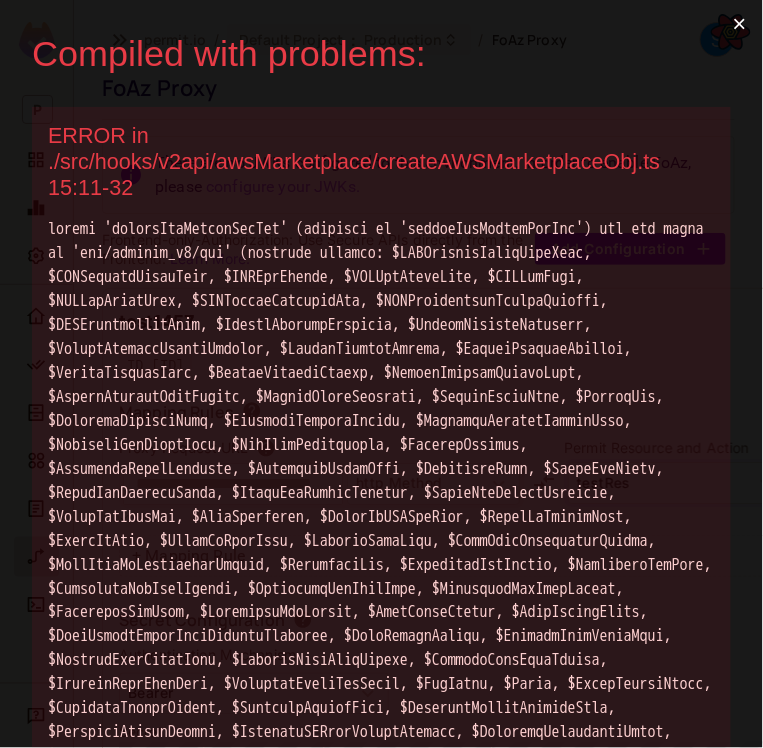 click on "×" at bounding box center [740, 24] 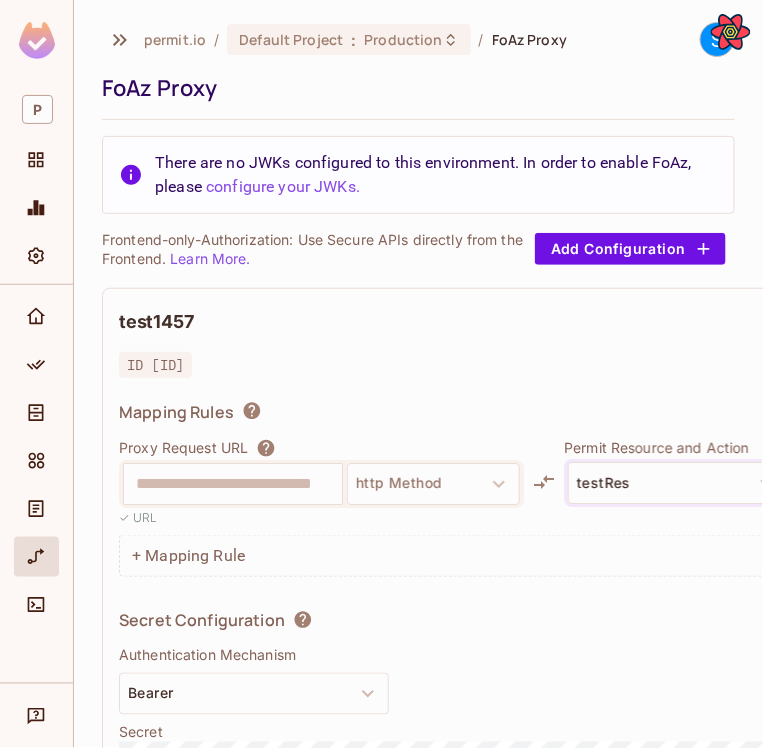 click on "There are no JWKs configured to this environment. In order to enable FoAz, please    configure your JWKs." at bounding box center (418, 175) 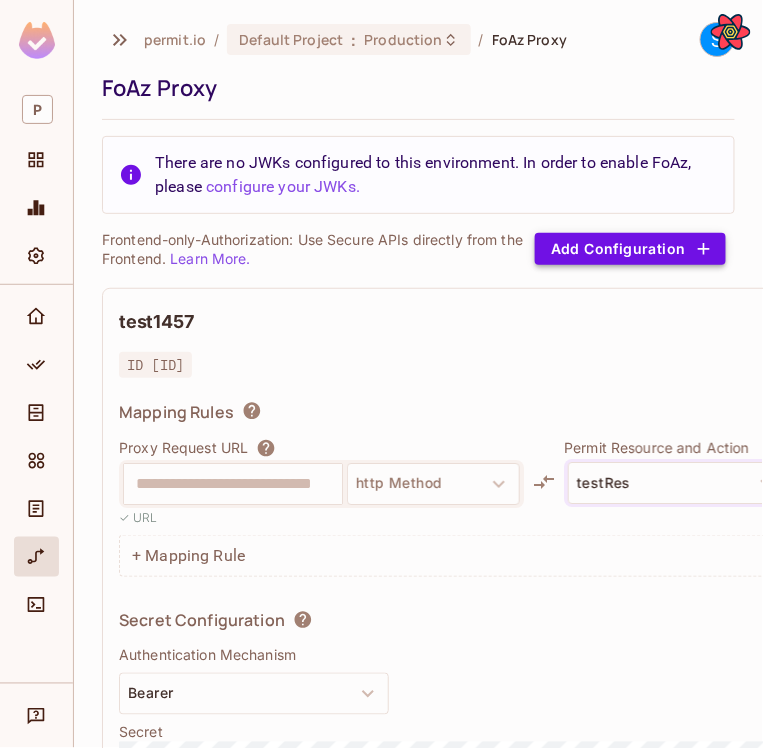 click on "Add Configuration" at bounding box center [630, 249] 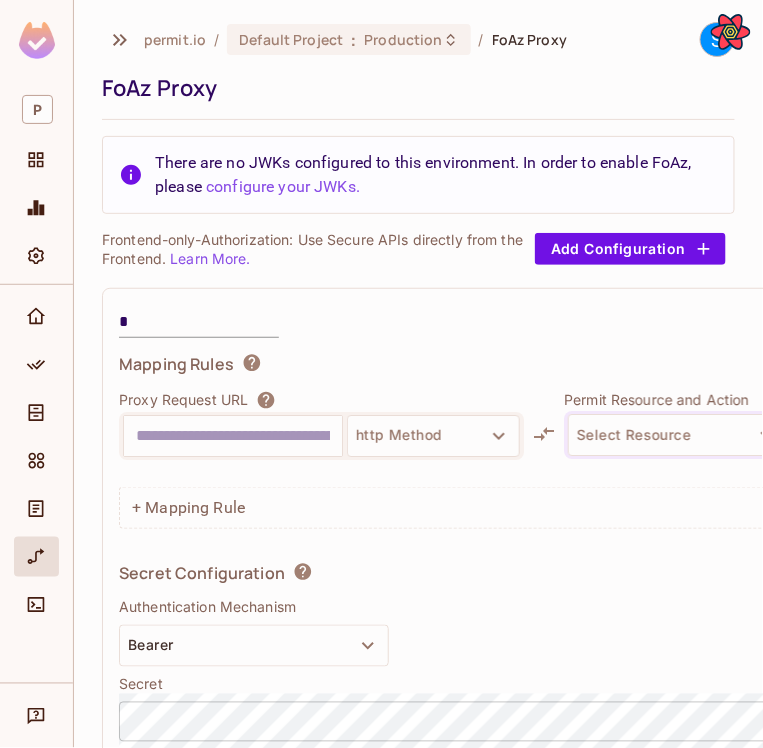 click on "*" at bounding box center (199, 322) 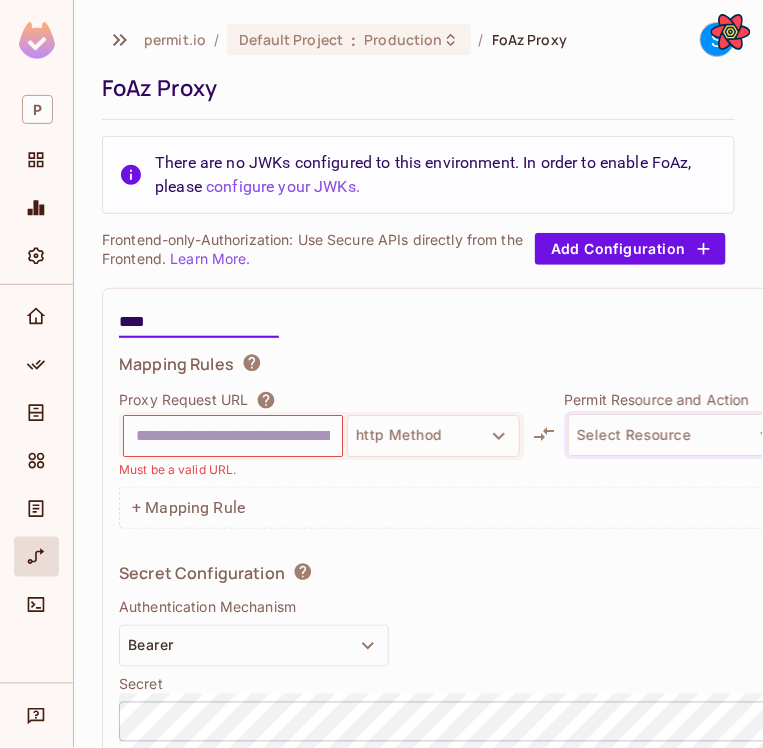 type on "****" 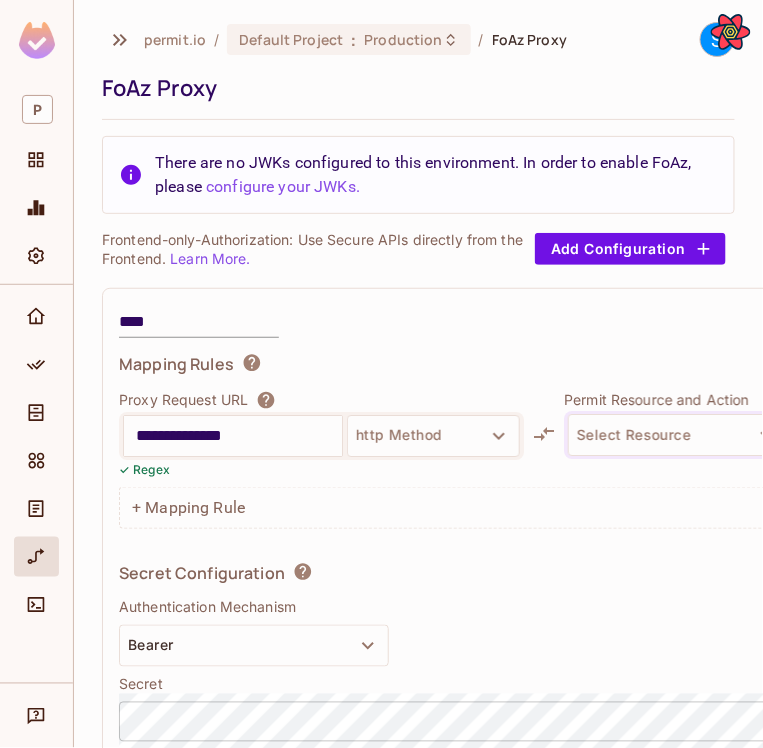 type on "**********" 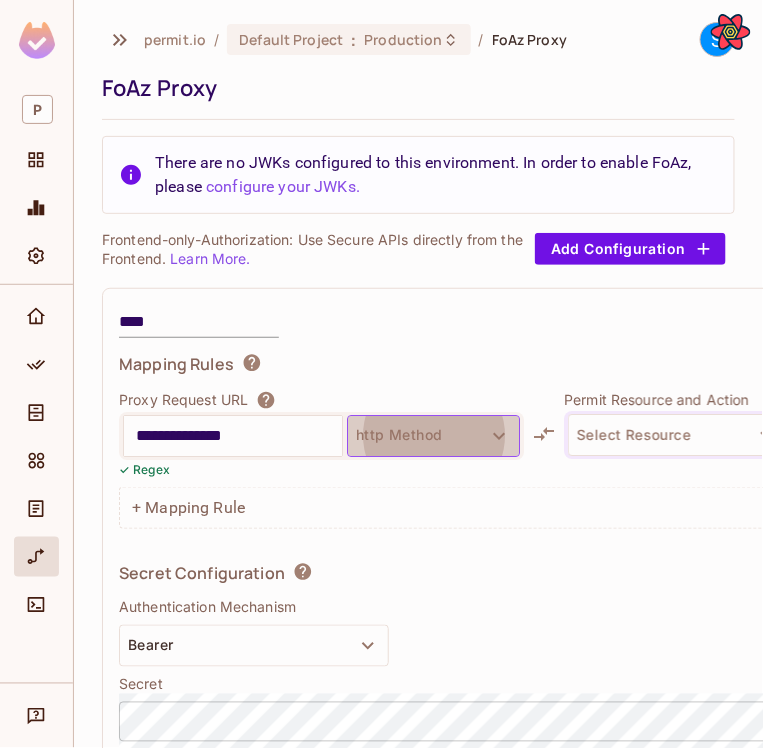 click on "http Method" at bounding box center (433, 436) 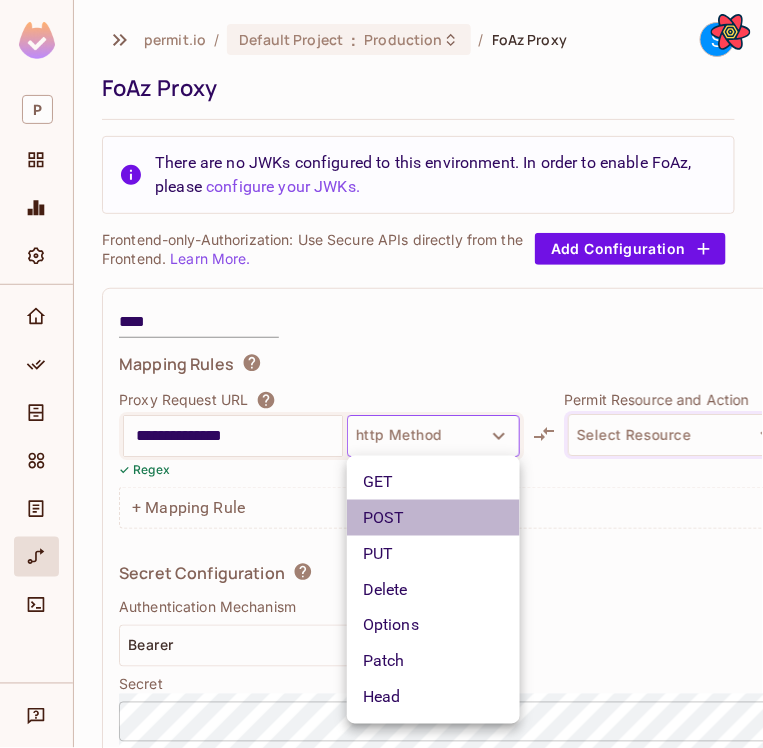 click on "POST" at bounding box center [433, 518] 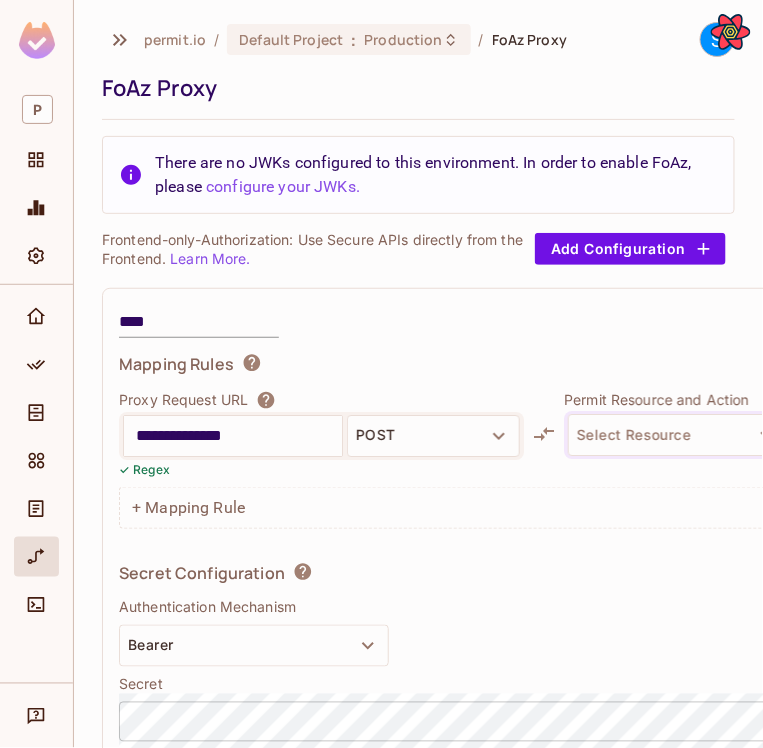 click at bounding box center (790, 468) 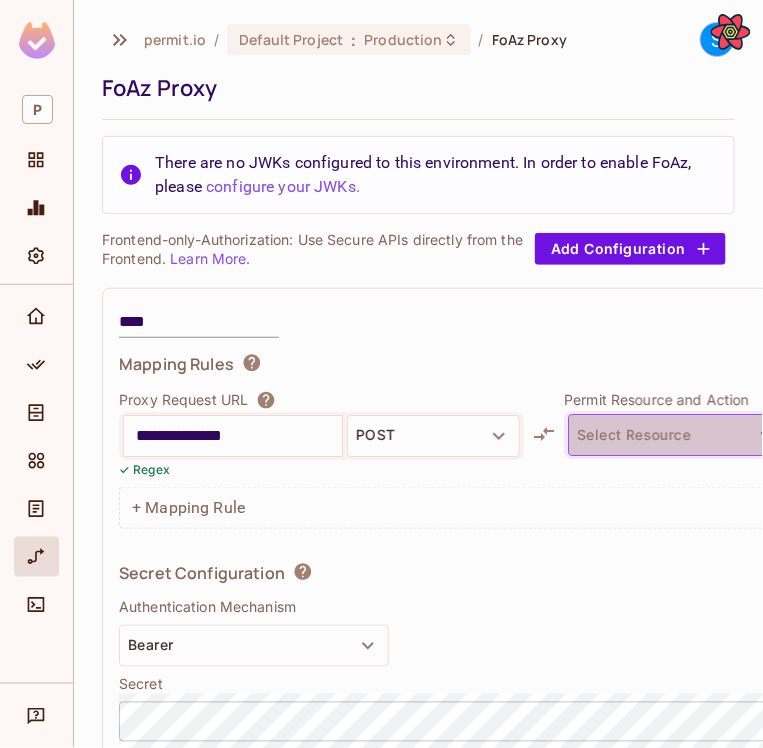 click on "Select Resource" at bounding box center (678, 435) 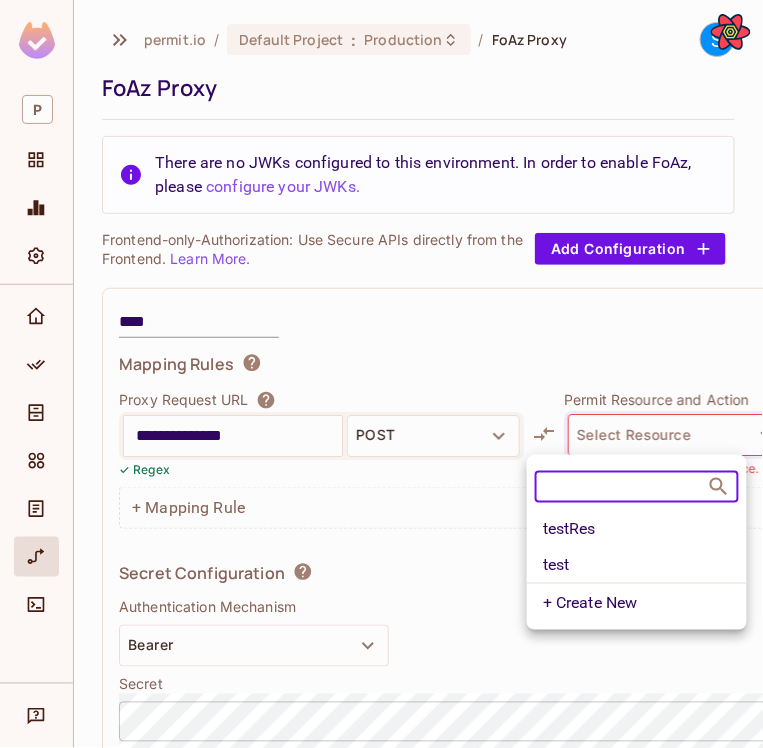 click on "testRes" at bounding box center [637, 529] 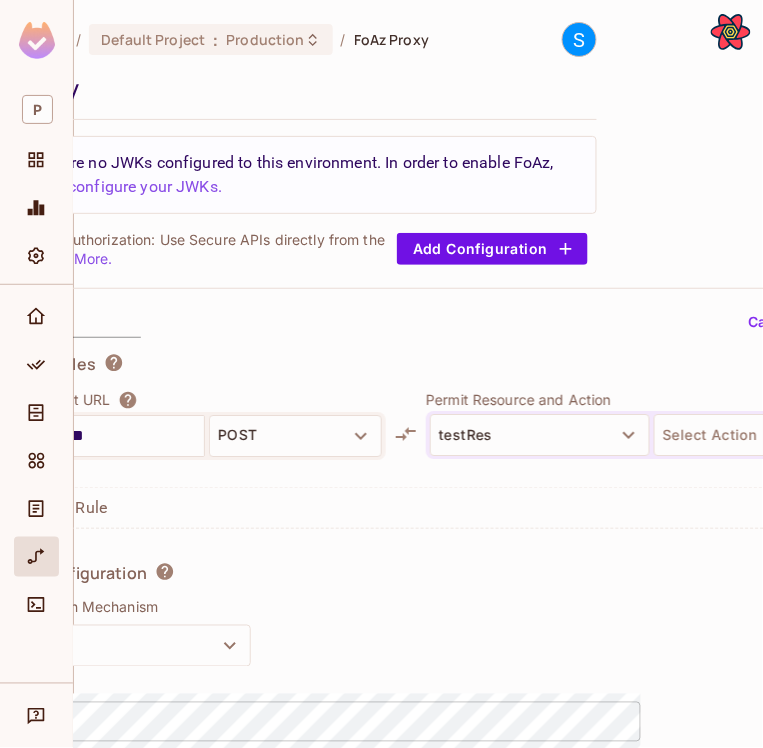 scroll, scrollTop: 0, scrollLeft: 311, axis: horizontal 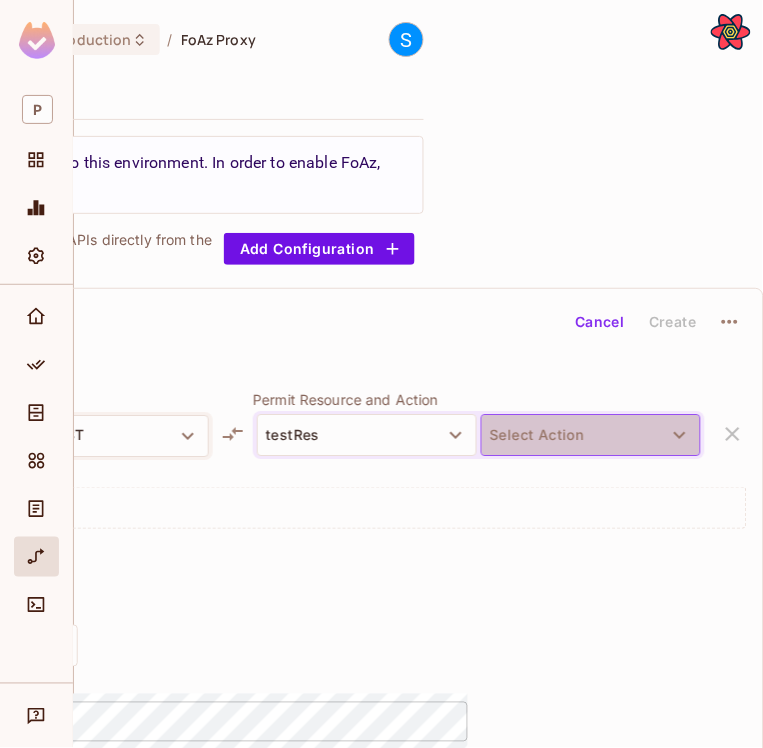 click on "Select Action" at bounding box center [591, 435] 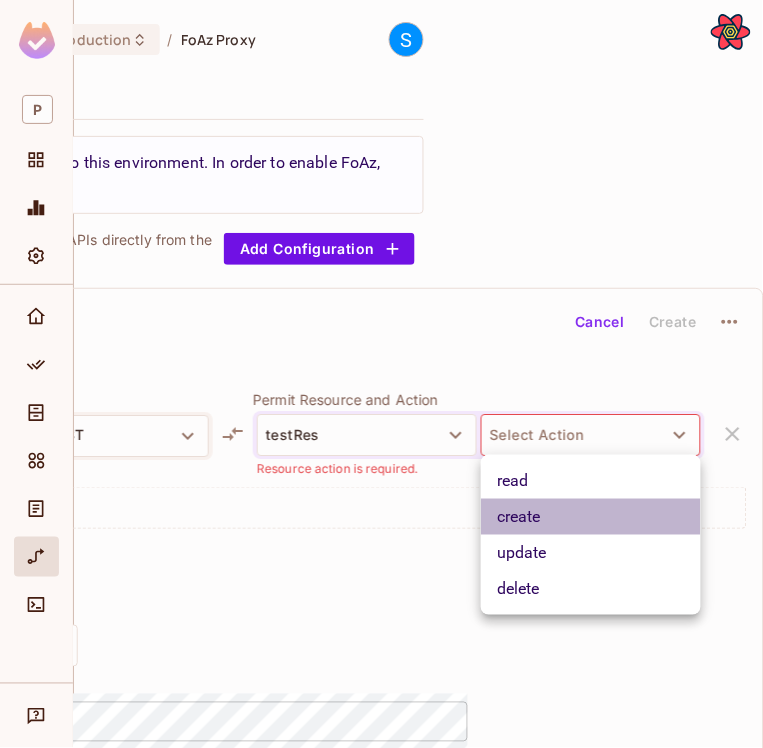 click on "create" at bounding box center [591, 517] 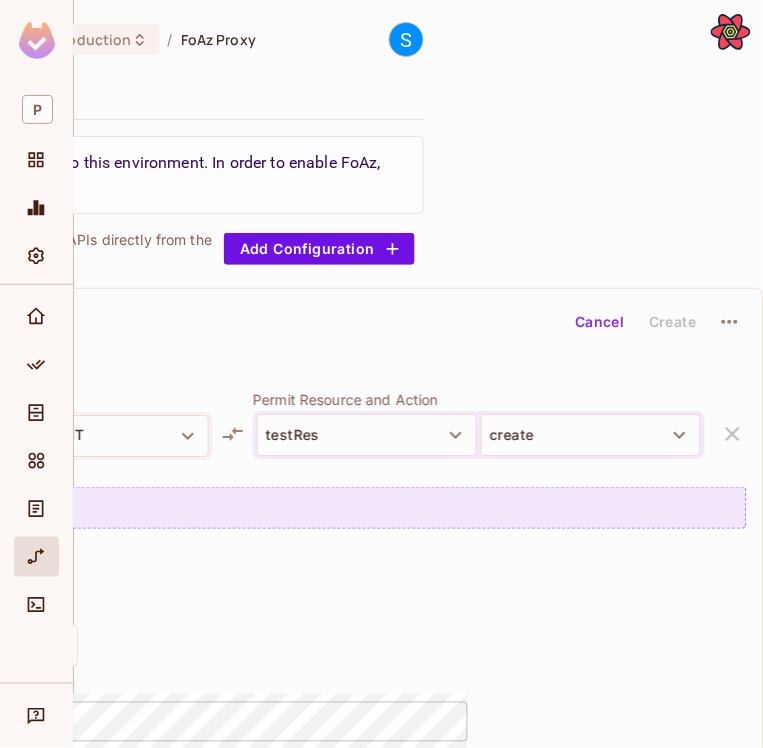 scroll, scrollTop: 0, scrollLeft: 0, axis: both 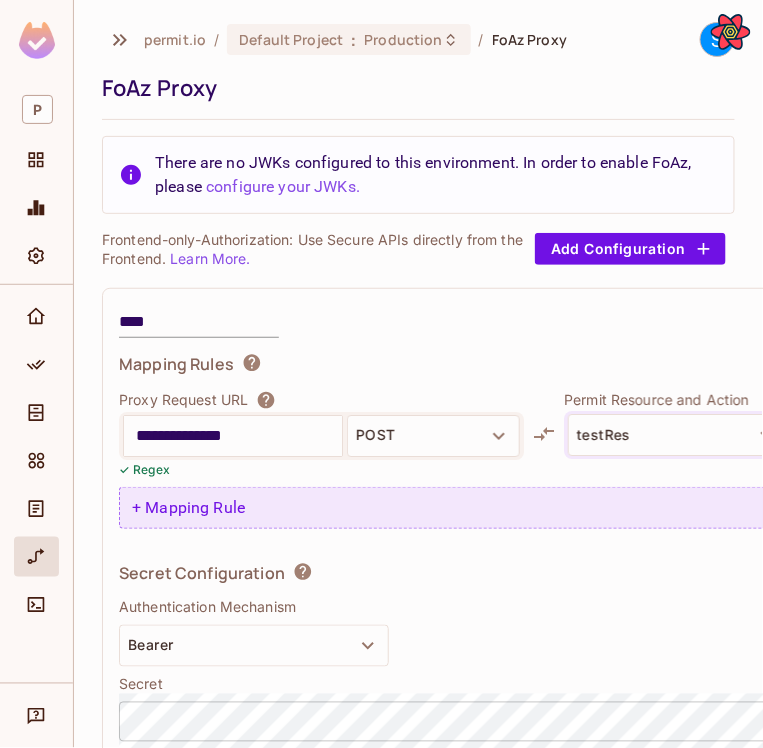 click on "+ Mapping Rule" at bounding box center [588, 508] 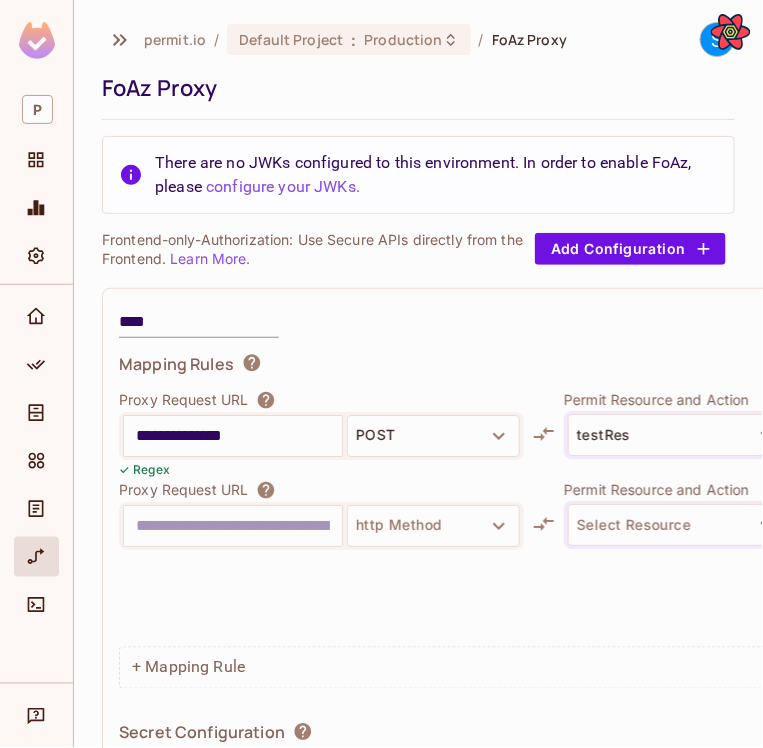 scroll, scrollTop: 0, scrollLeft: 5, axis: horizontal 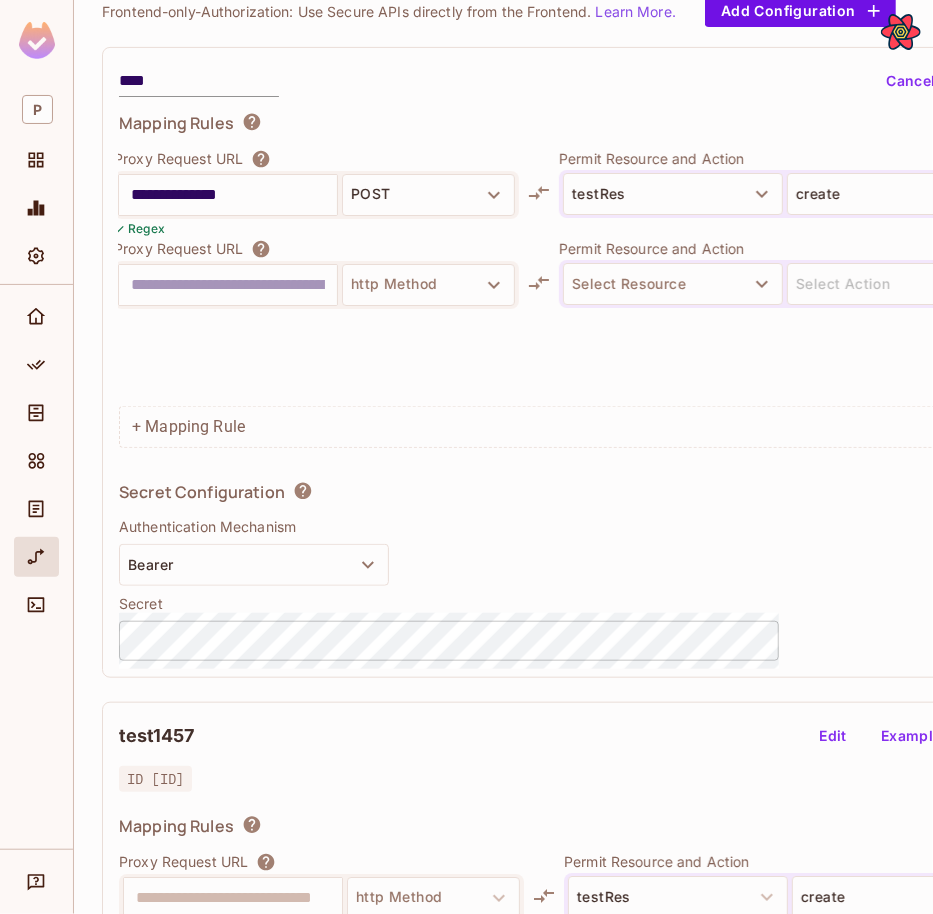 click on "Secret" at bounding box center (449, 603) 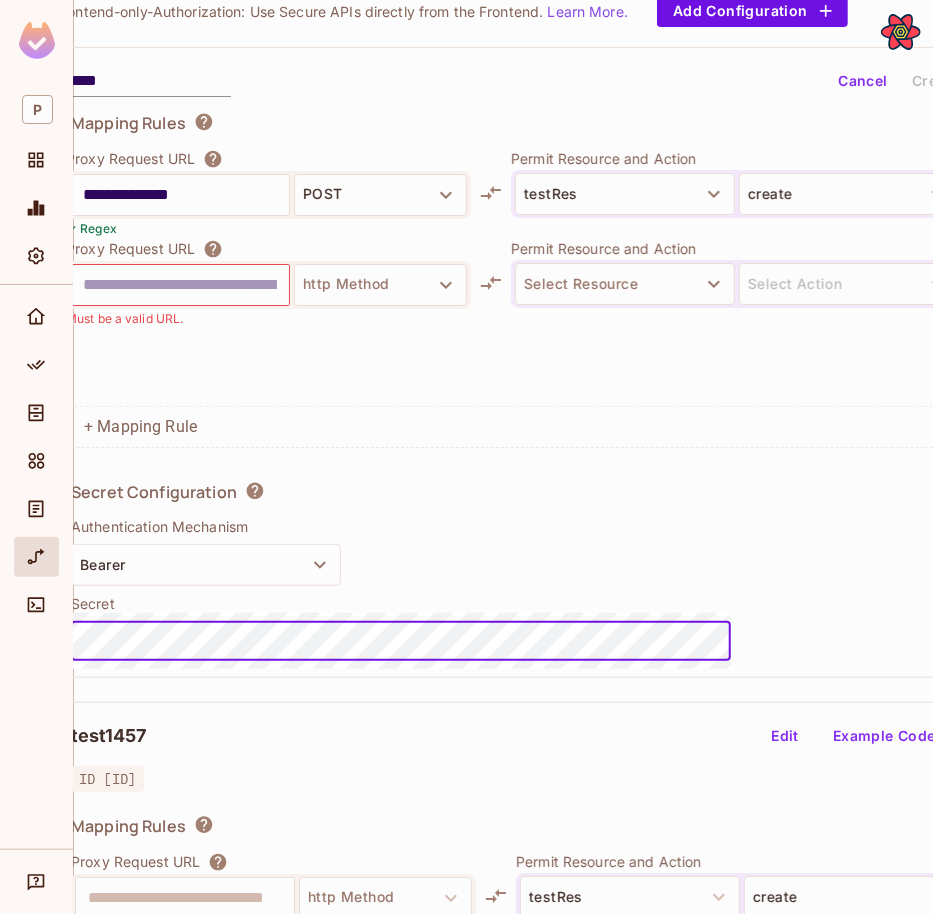 scroll, scrollTop: 235, scrollLeft: 141, axis: both 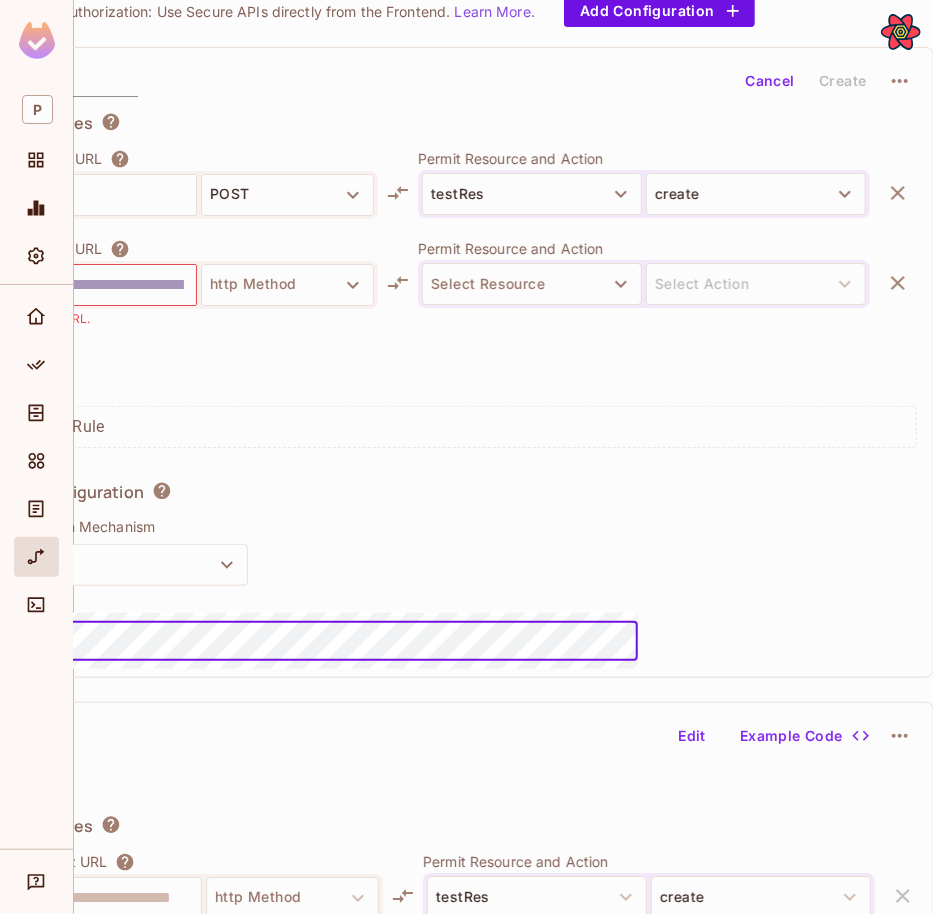click 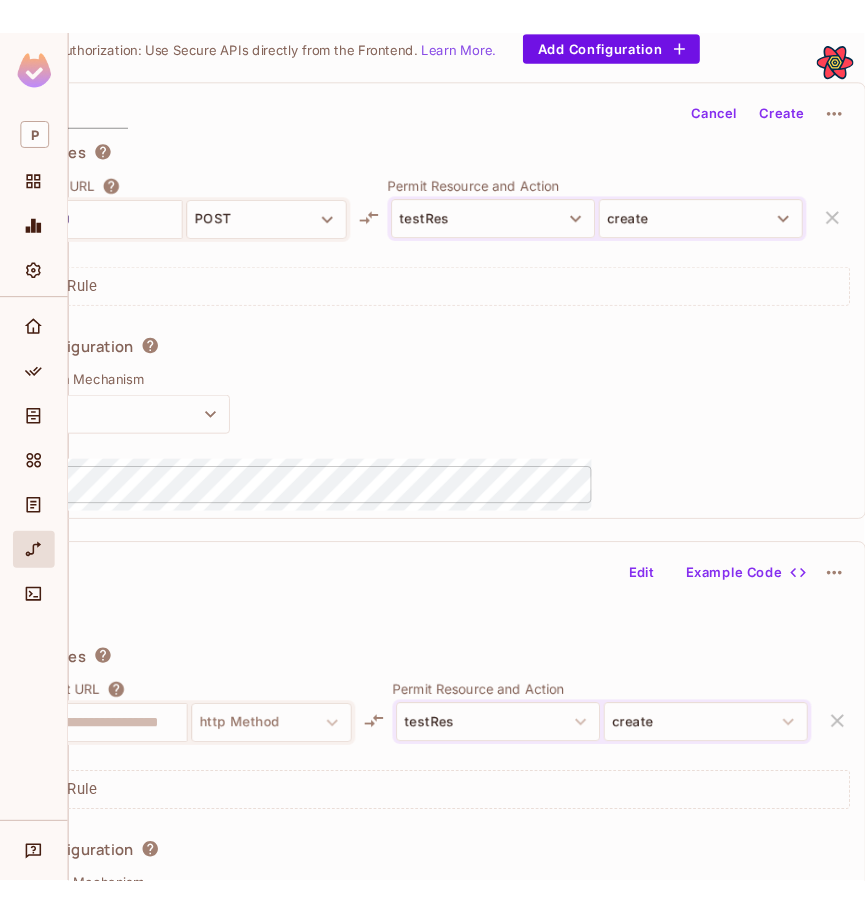 scroll, scrollTop: 238, scrollLeft: 141, axis: both 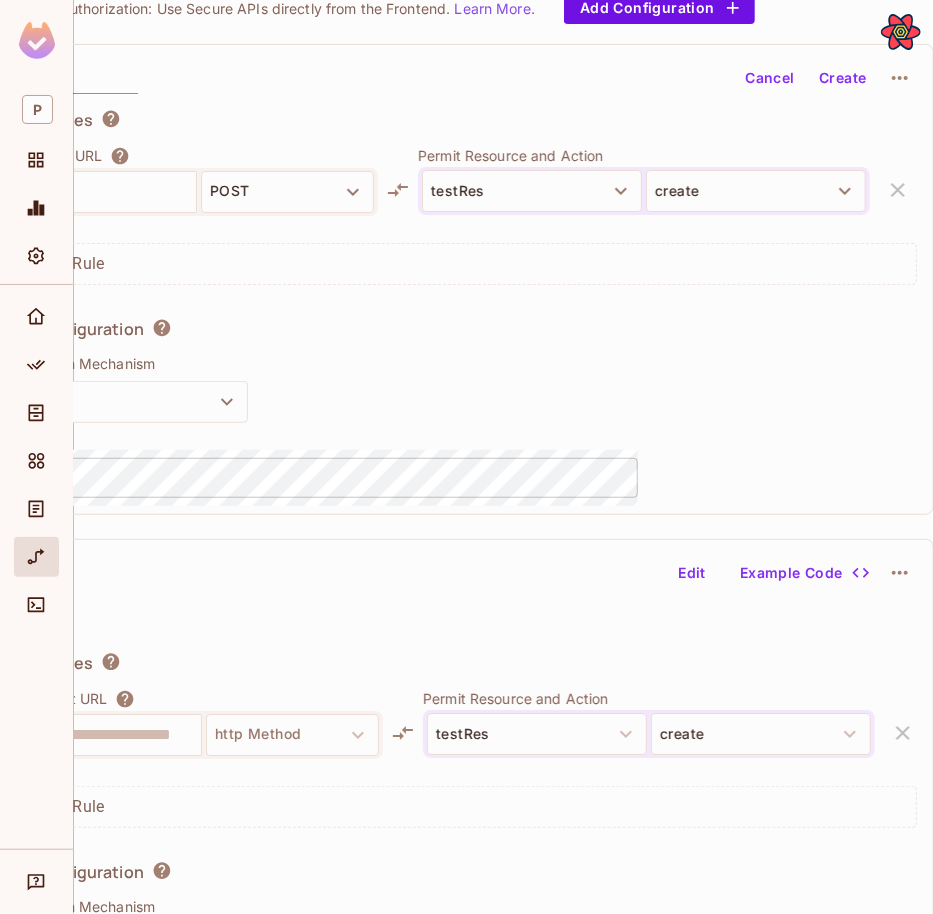 click on "Create" at bounding box center [843, 78] 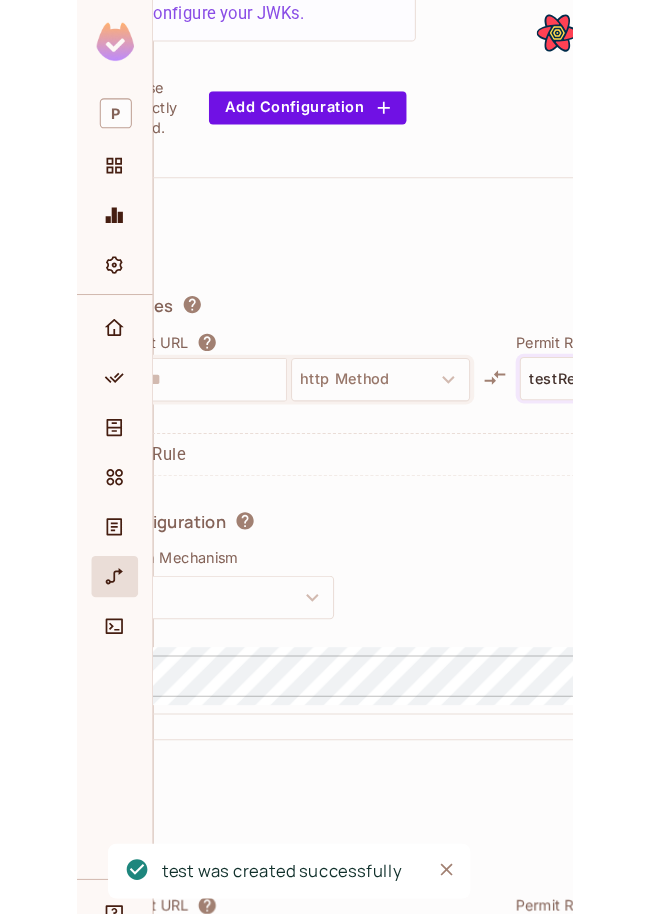 scroll, scrollTop: 290, scrollLeft: 141, axis: both 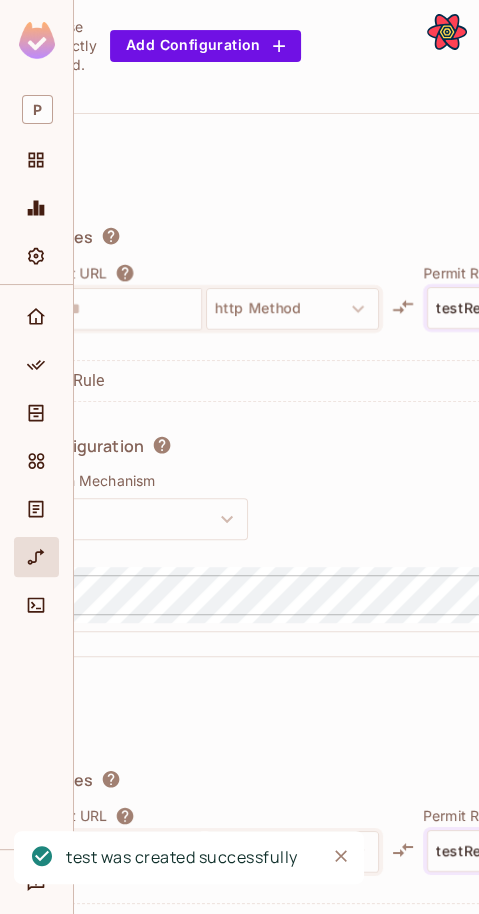 click on "**********" at bounding box center [447, 420] 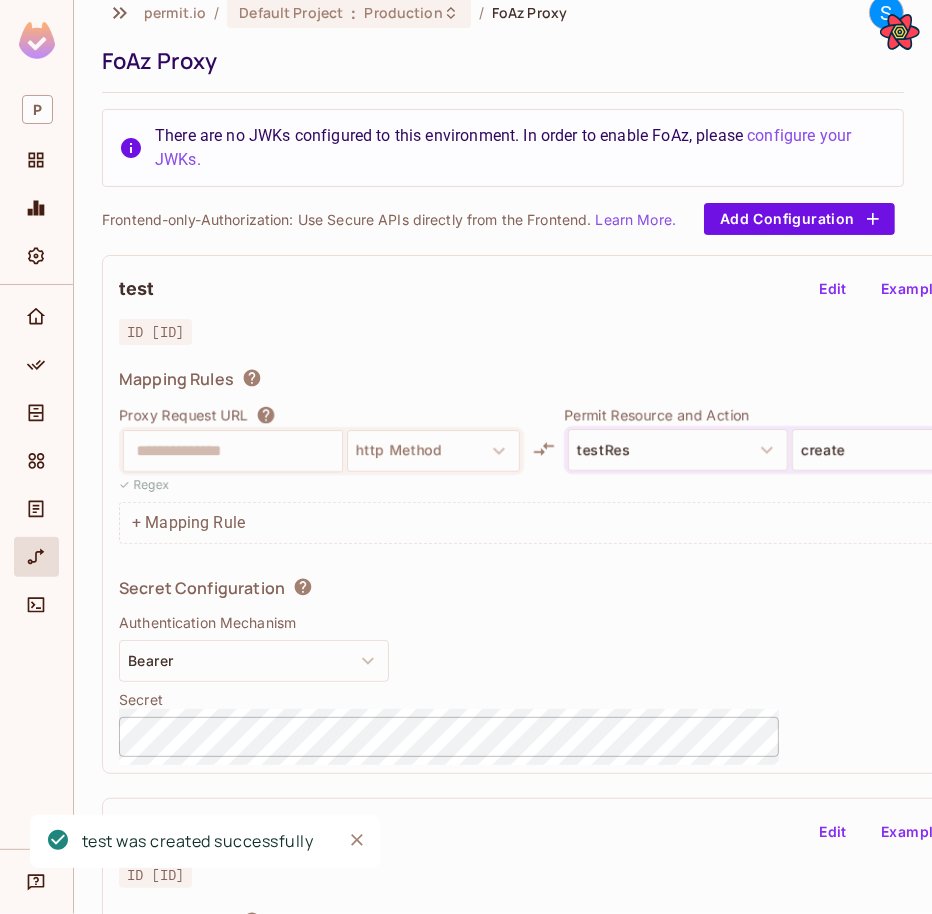 scroll, scrollTop: 0, scrollLeft: 0, axis: both 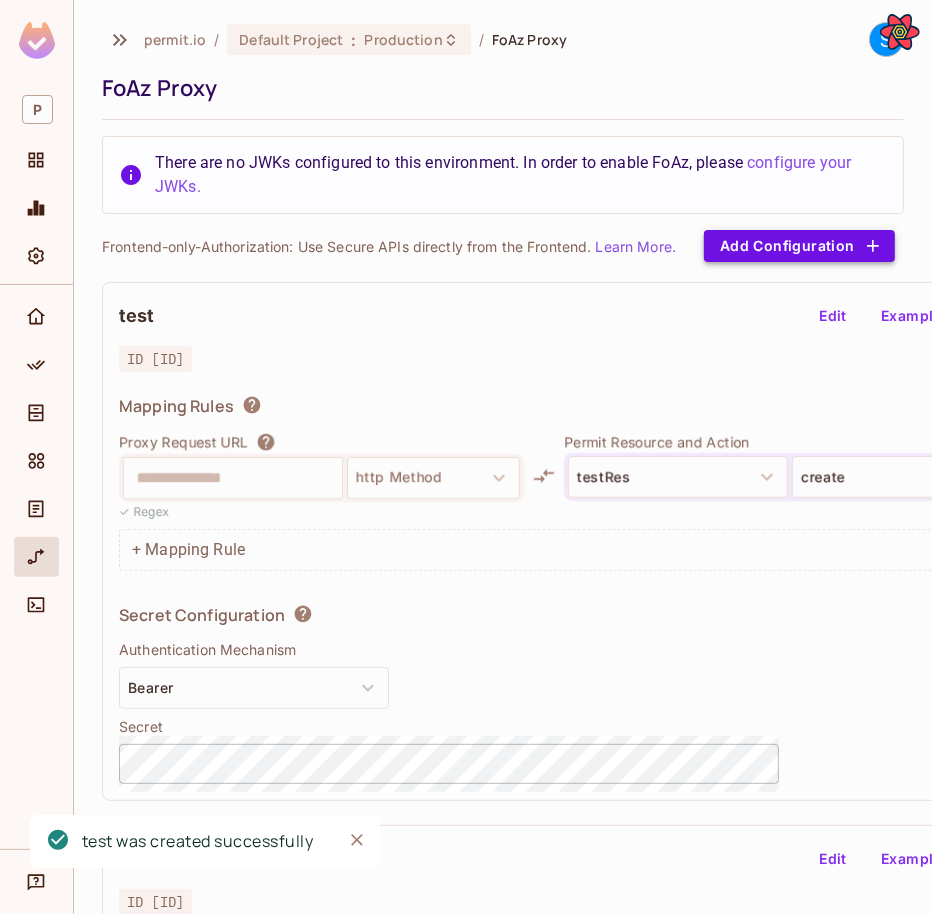 click on "Add Configuration" at bounding box center [799, 246] 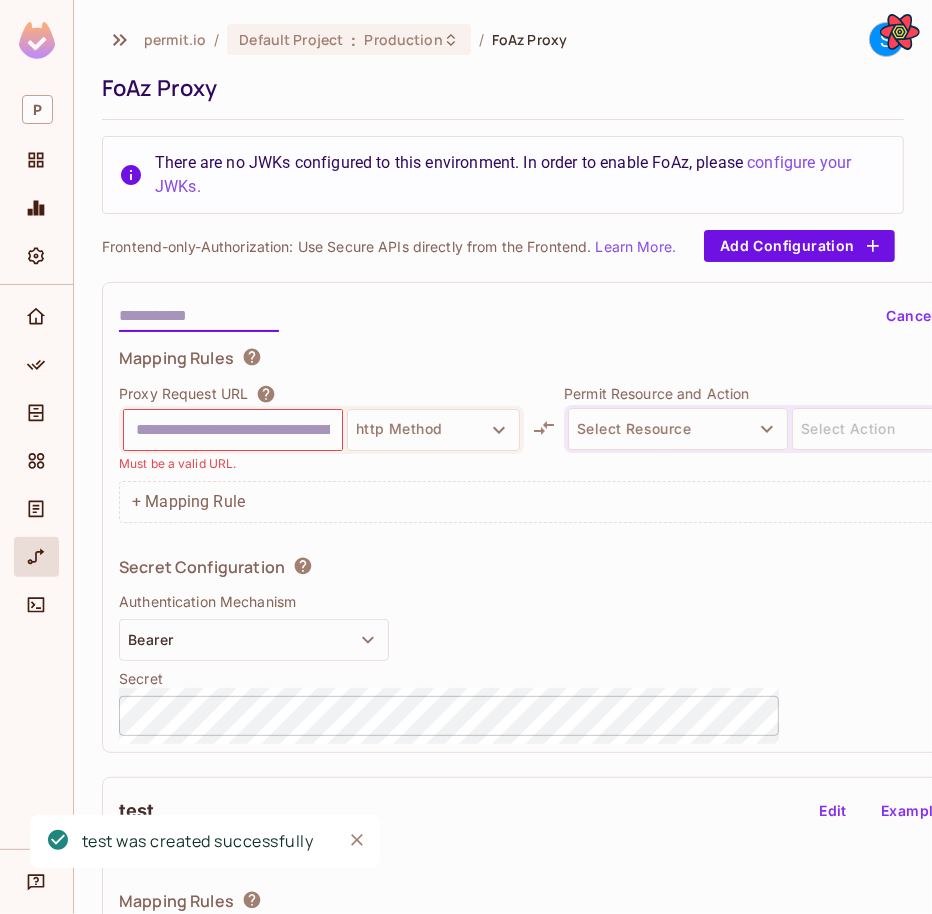 click on "Cancel Create" at bounding box center [588, 316] 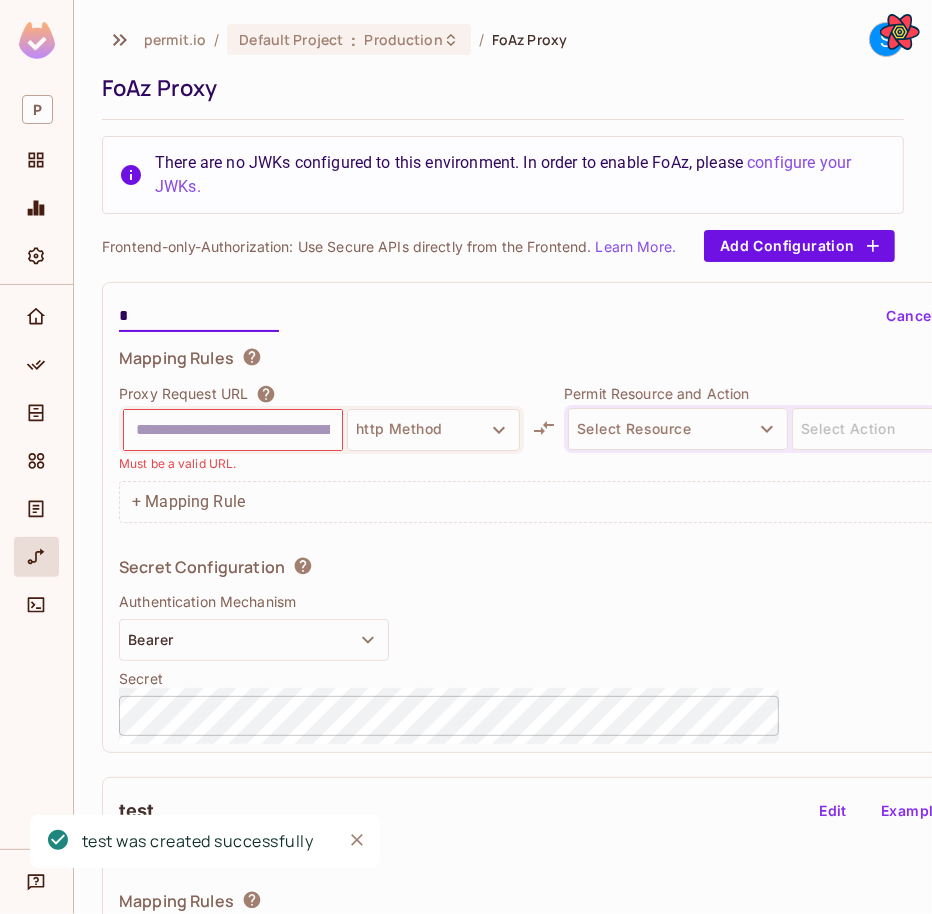 click on "*" at bounding box center [199, 316] 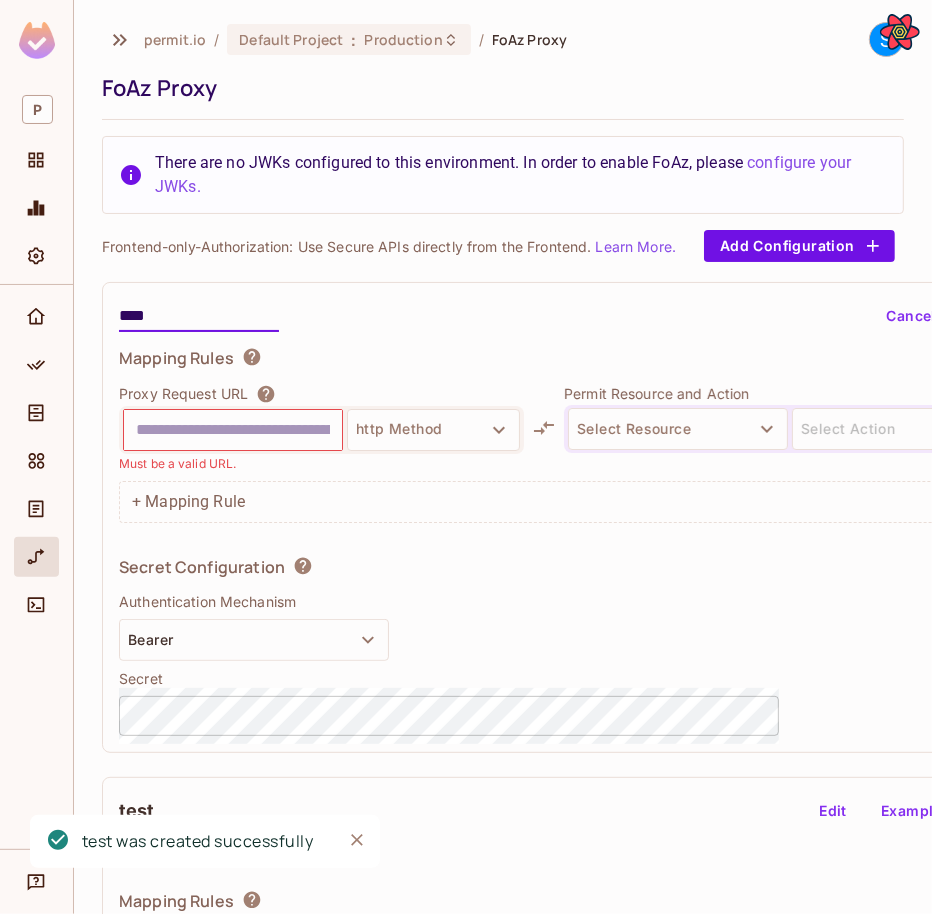 type on "****" 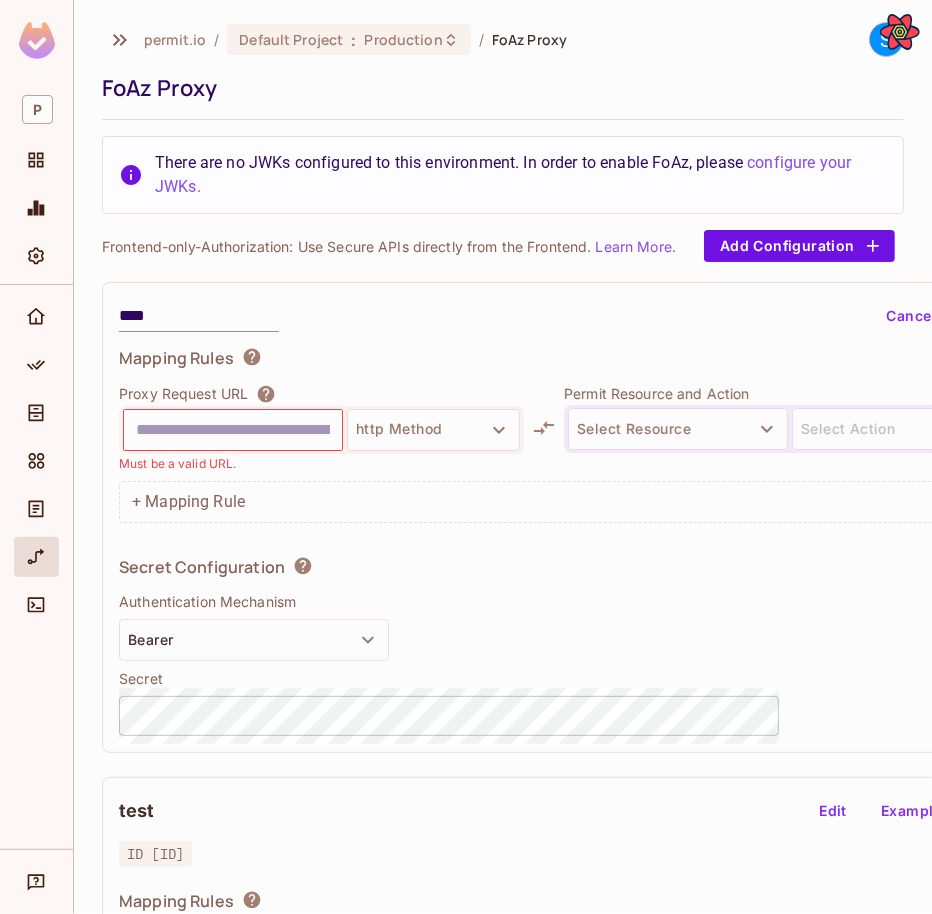 click on "Proxy Request URL" at bounding box center [183, 394] 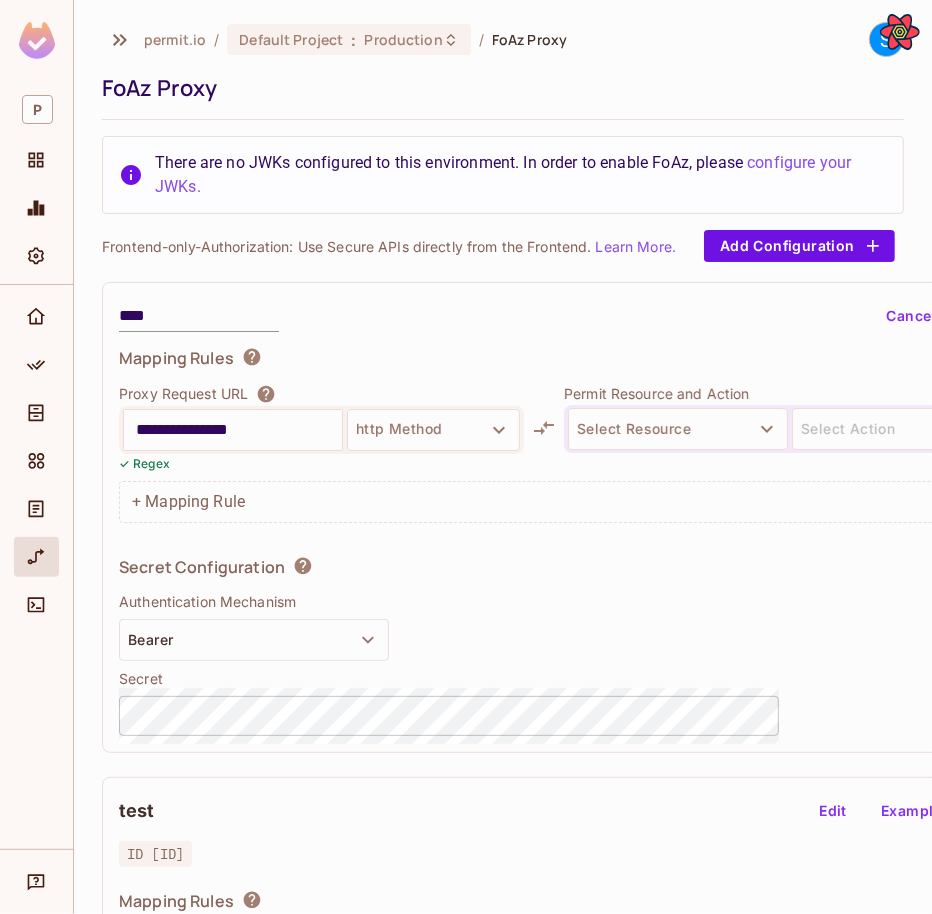 type on "**********" 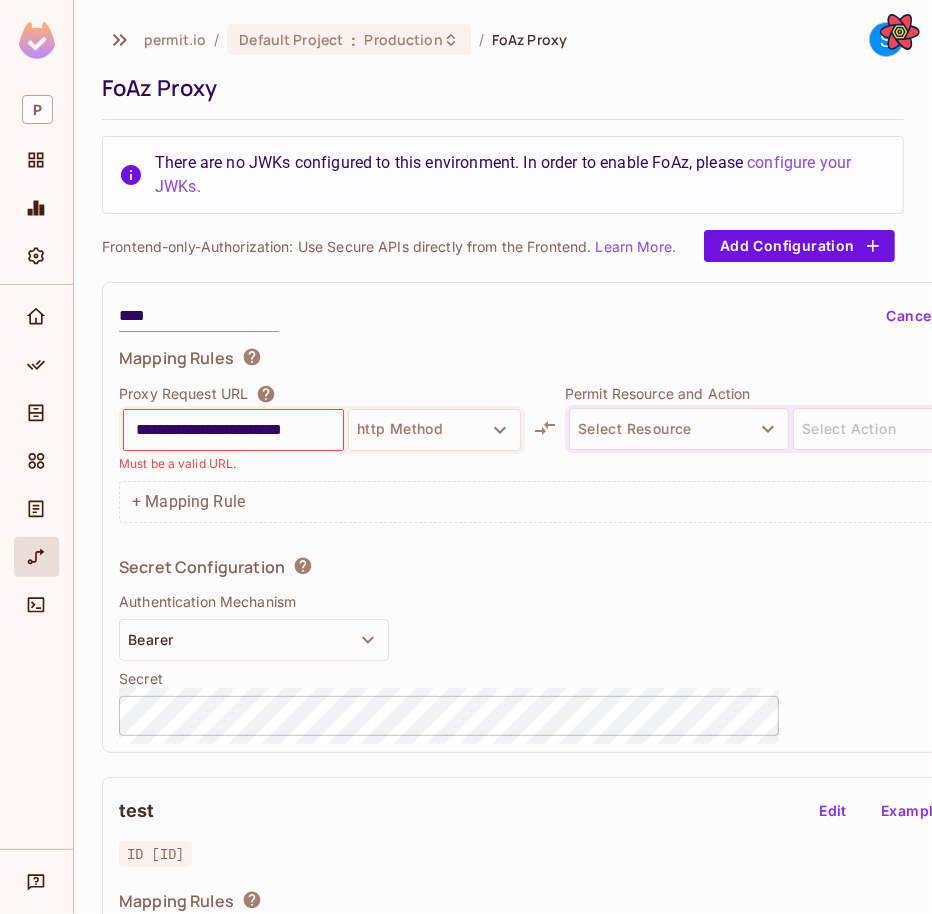 scroll, scrollTop: 0, scrollLeft: 3, axis: horizontal 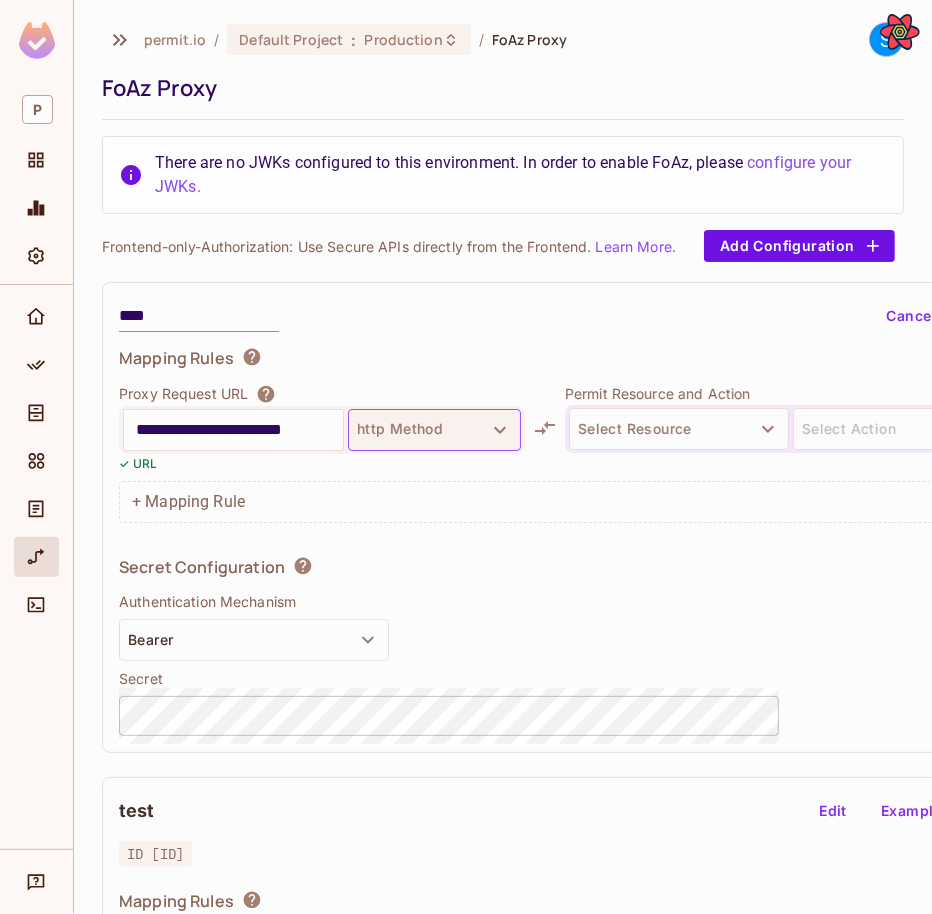 type on "**********" 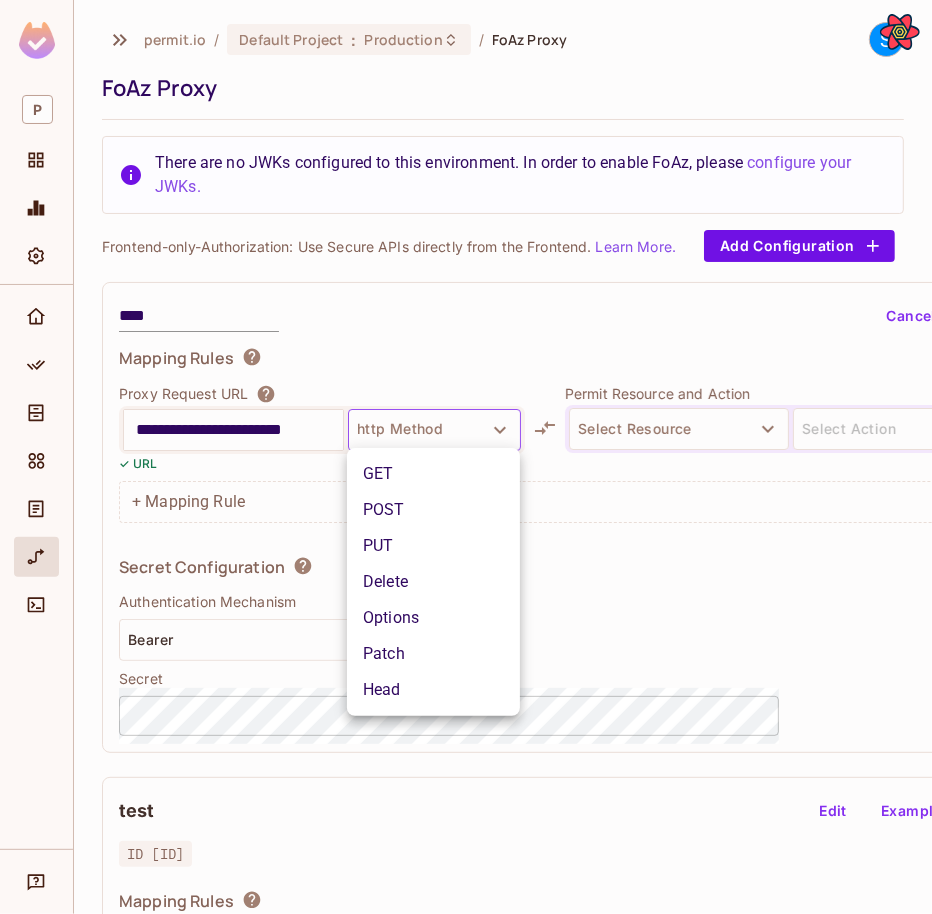 click on "PUT" at bounding box center (433, 546) 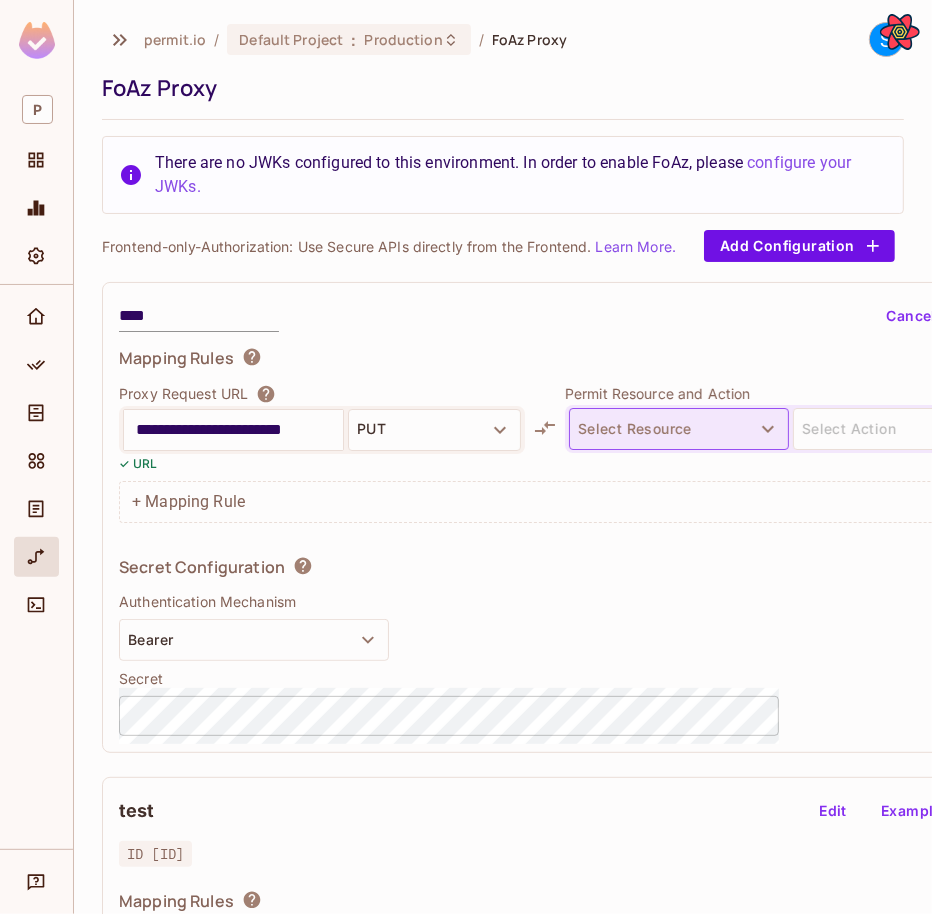click on "Select Resource" at bounding box center (679, 429) 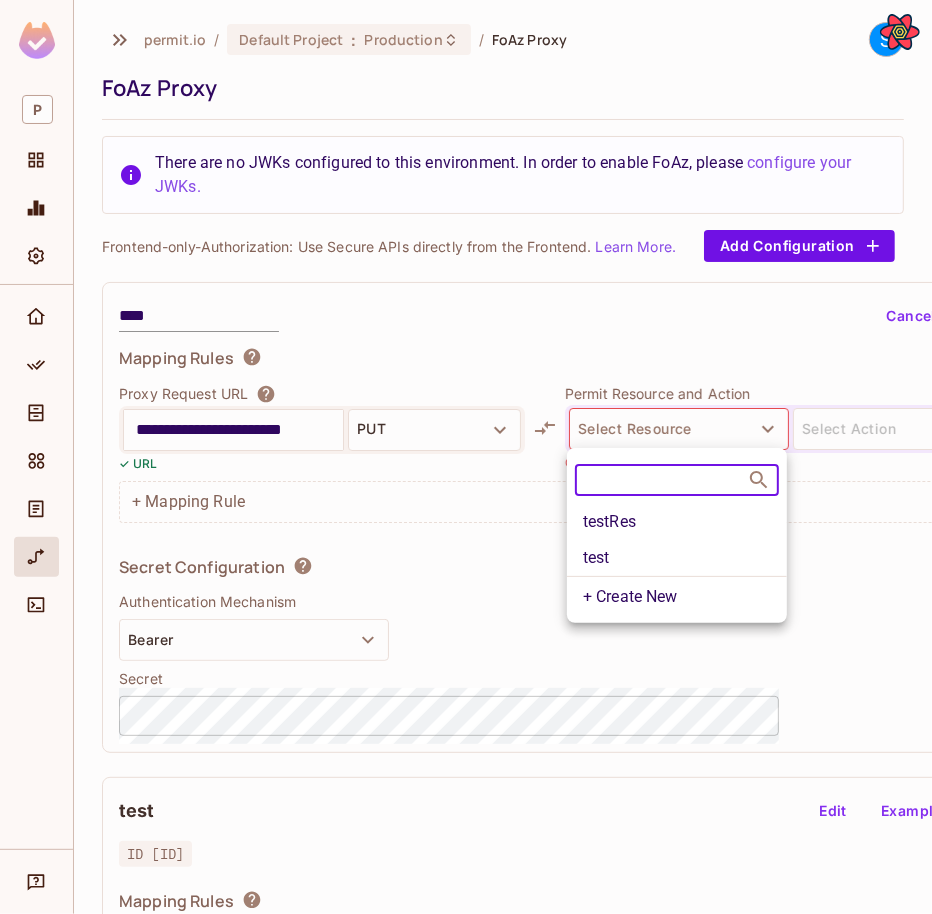 click on "testRes" at bounding box center (677, 522) 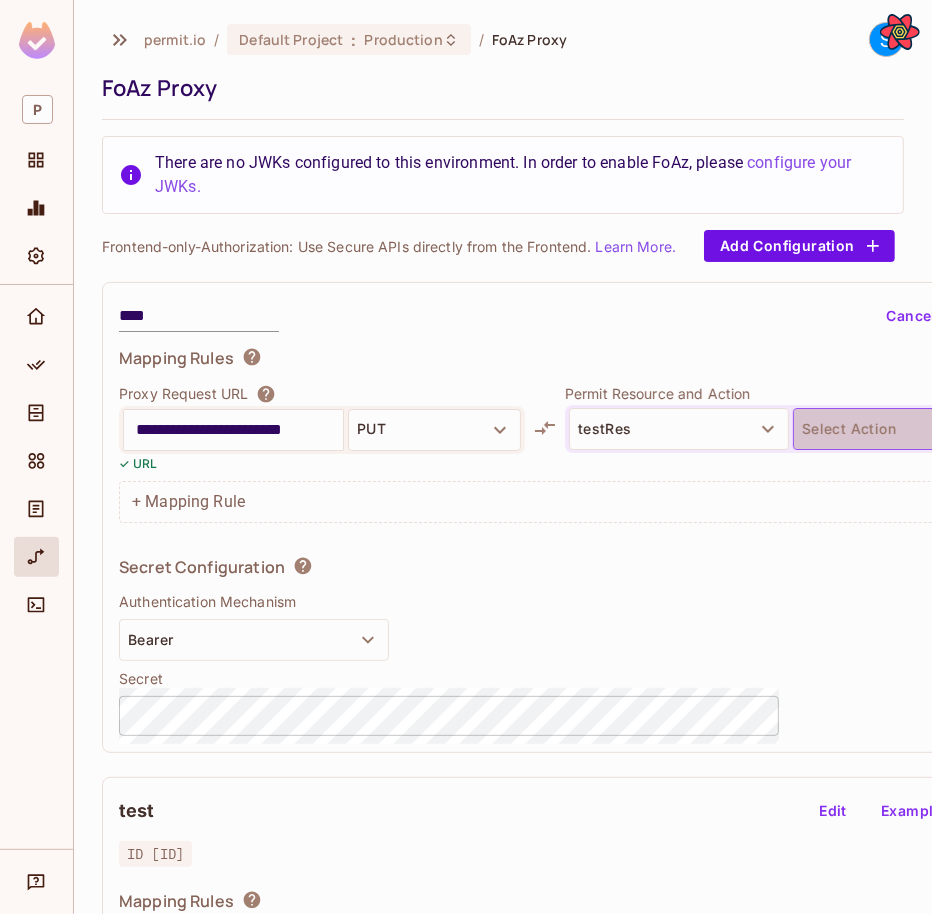 click on "Select Action" at bounding box center [903, 429] 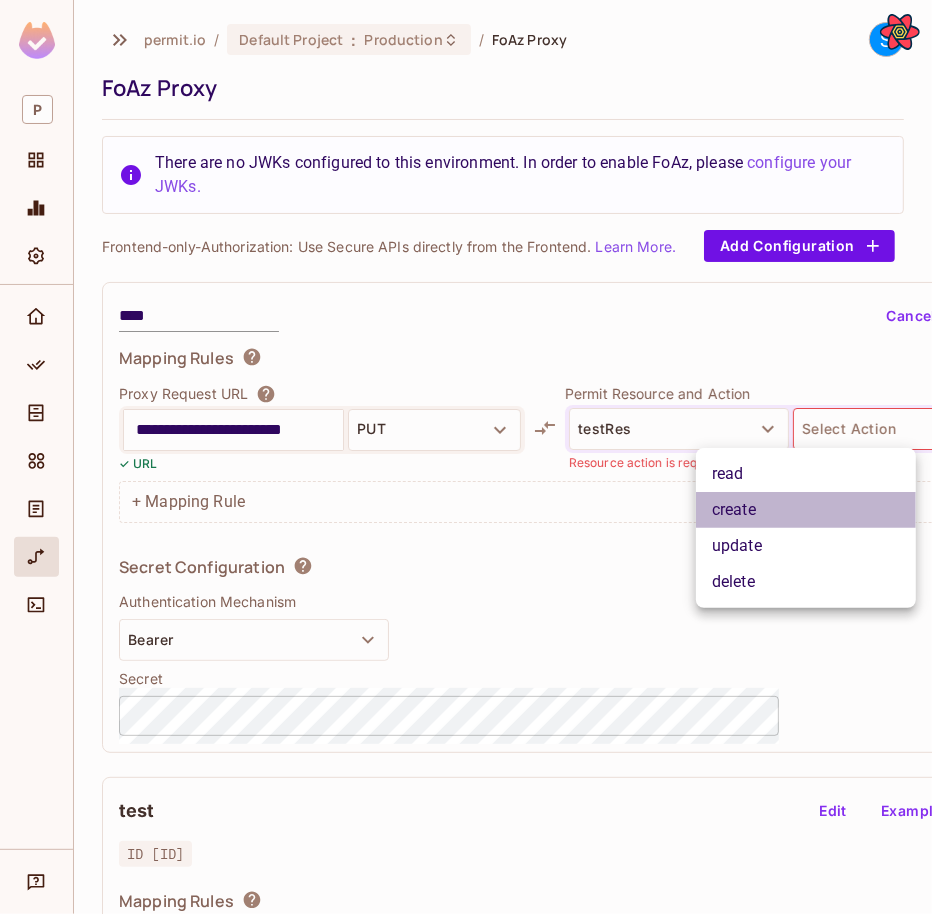 click on "create" at bounding box center [806, 510] 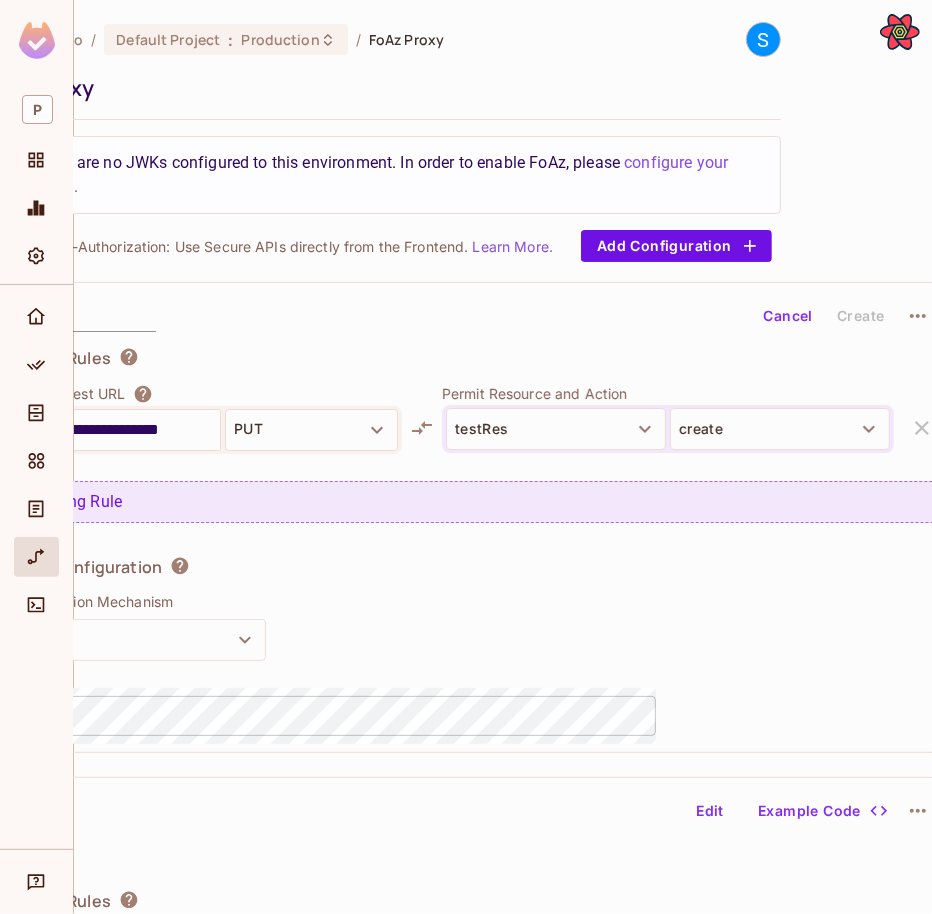 scroll, scrollTop: 0, scrollLeft: 142, axis: horizontal 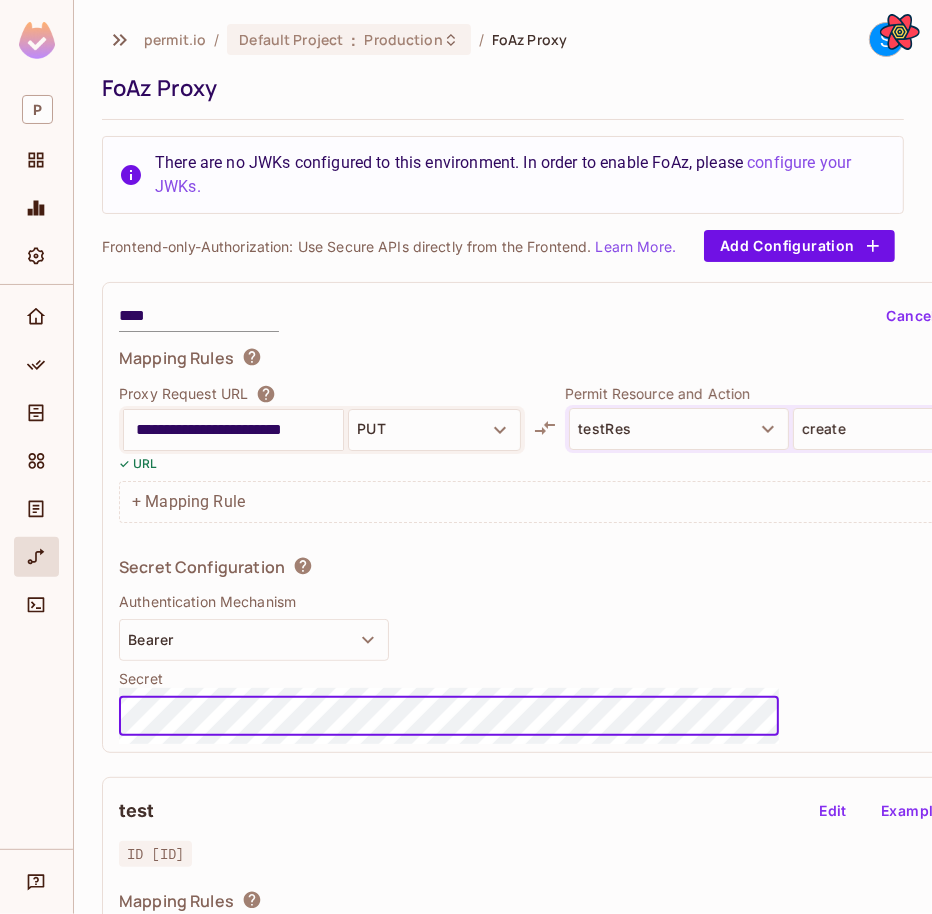 click on "****" at bounding box center (199, 316) 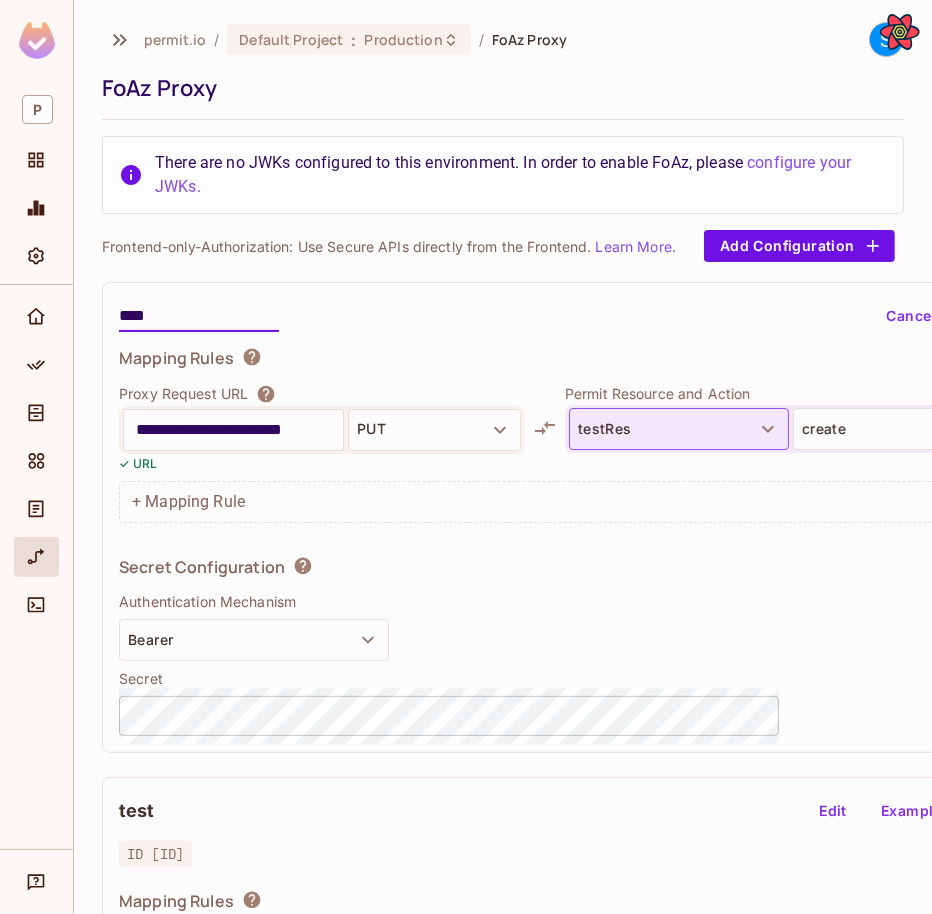 scroll, scrollTop: 0, scrollLeft: 5, axis: horizontal 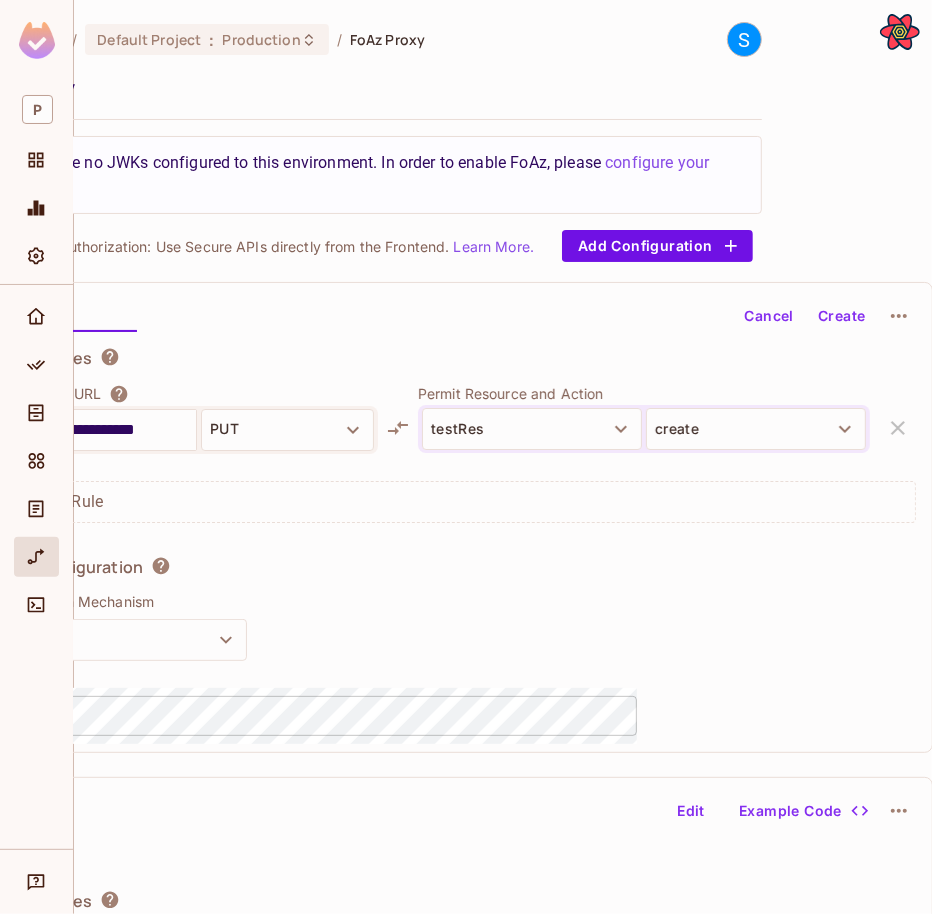 click on "Create" at bounding box center [842, 316] 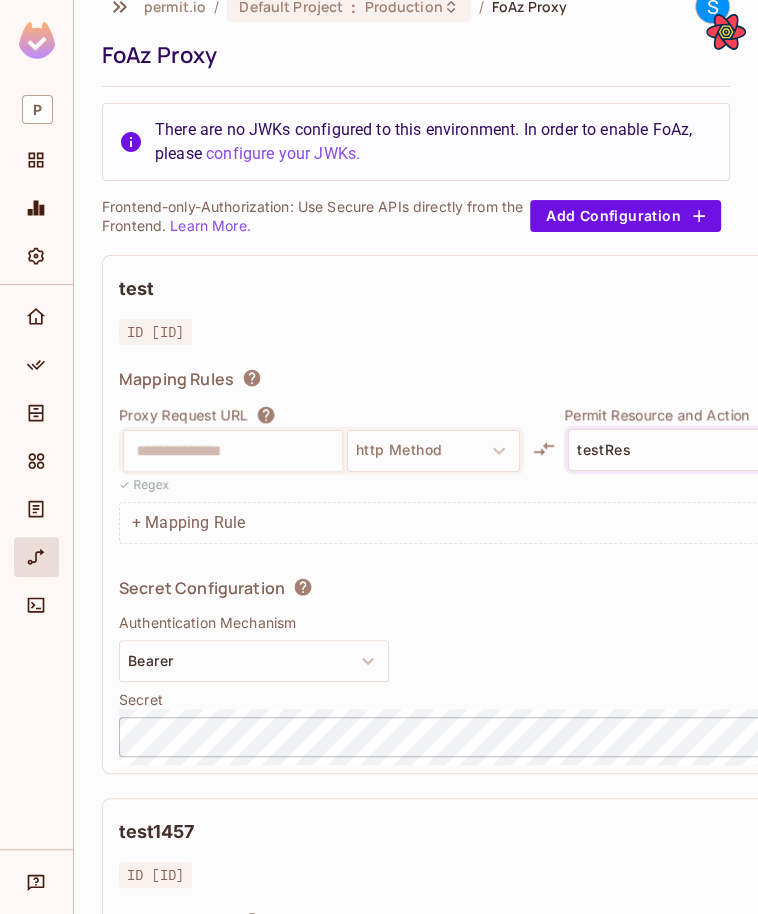 scroll, scrollTop: 0, scrollLeft: 0, axis: both 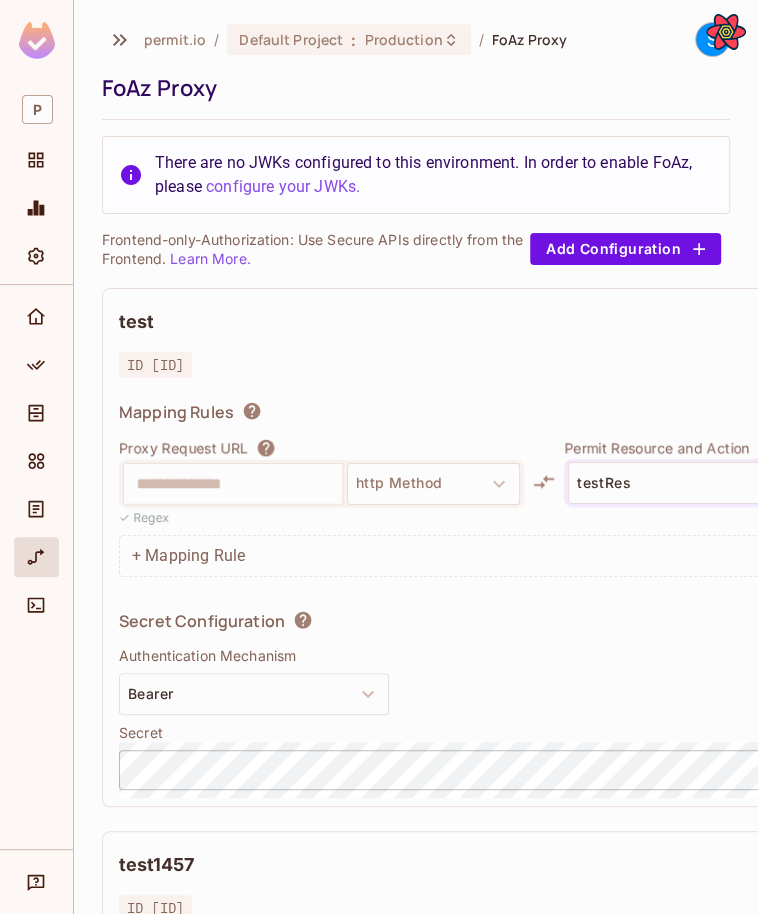 click on "Add Configuration" at bounding box center [625, 249] 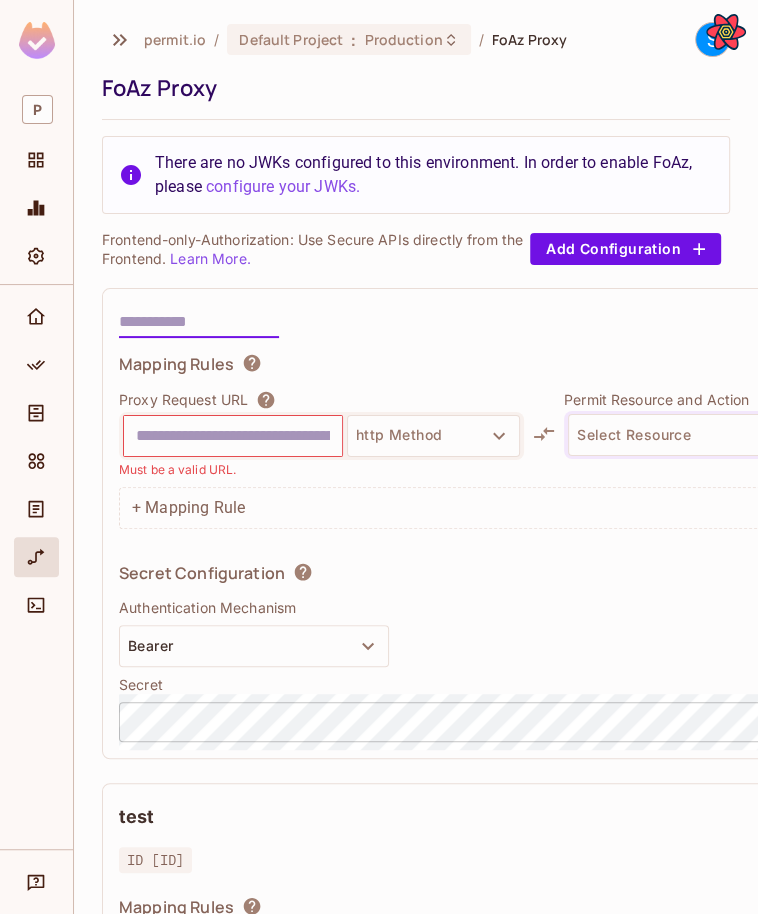 click at bounding box center (199, 322) 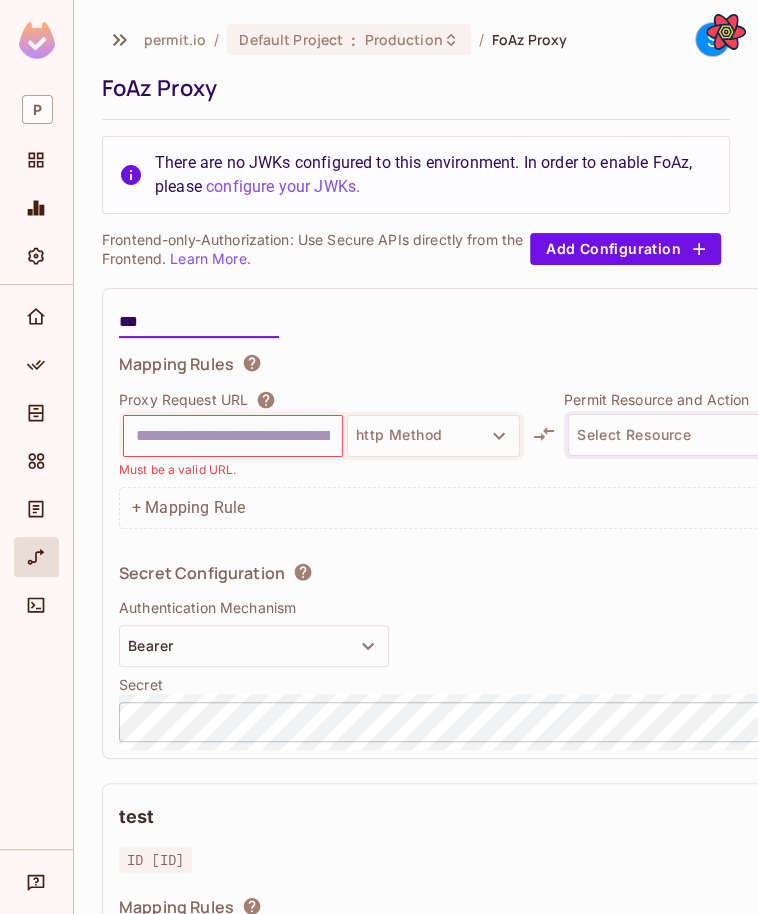 type on "***" 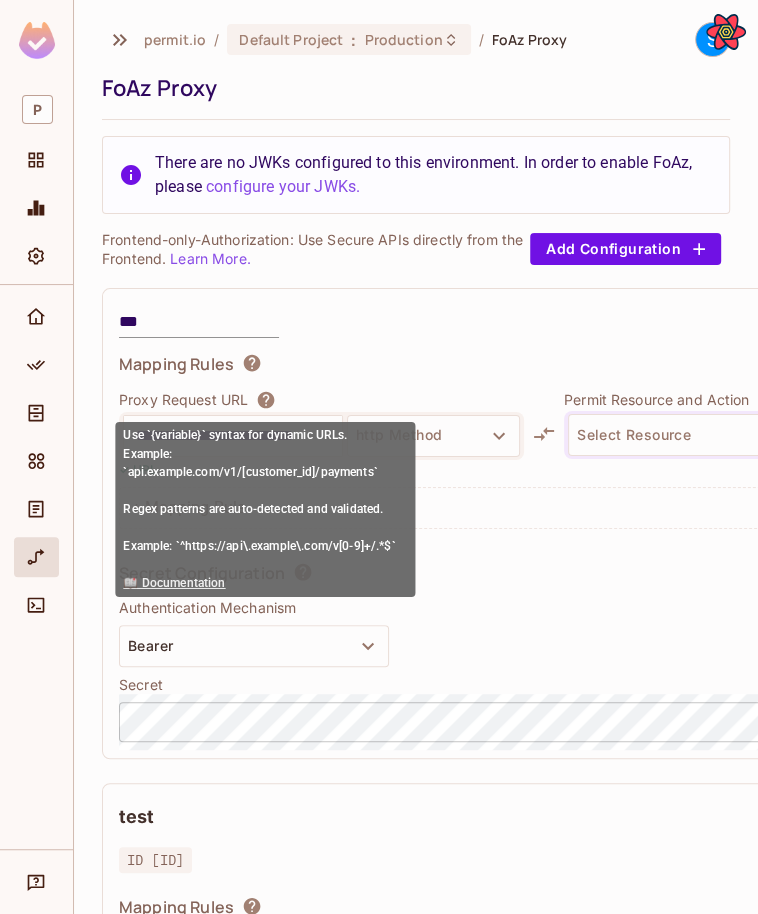 click 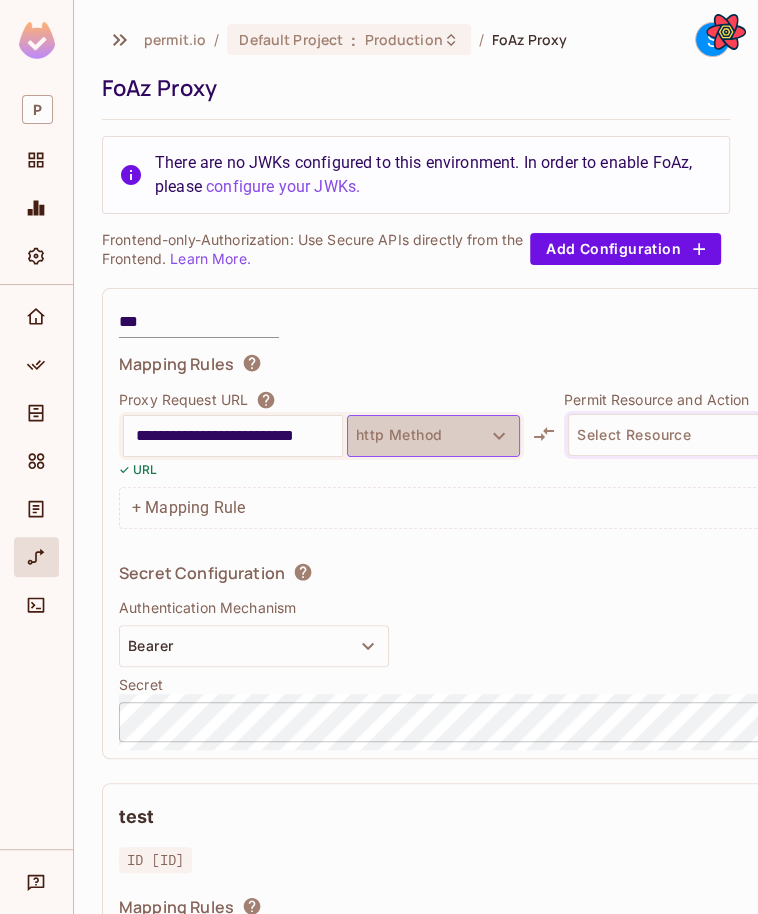 click on "http Method" at bounding box center (433, 436) 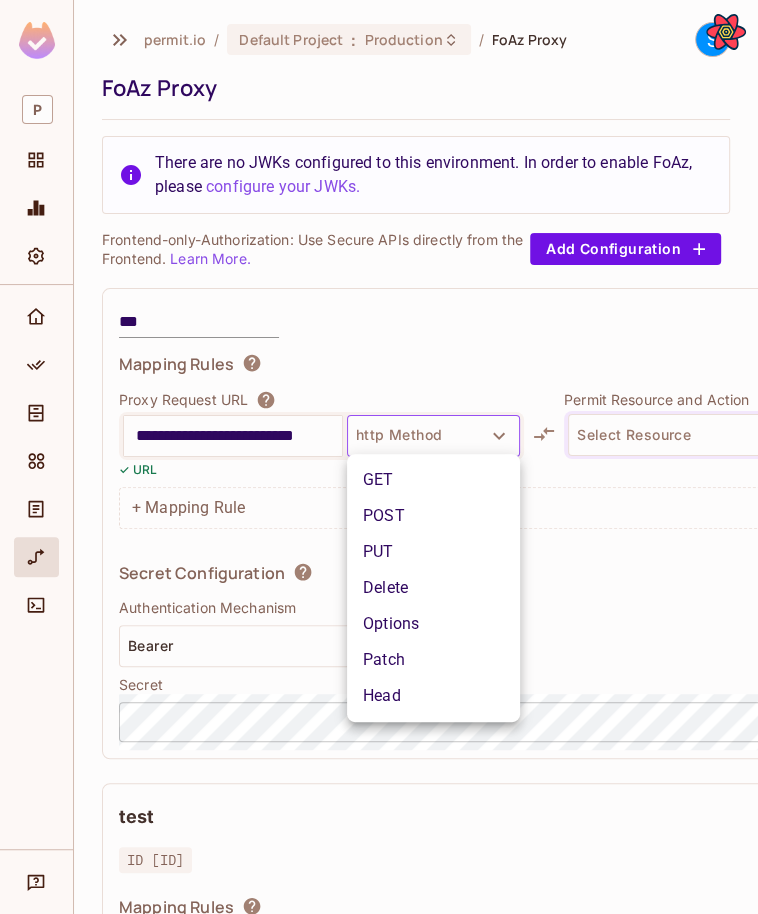 click at bounding box center [379, 457] 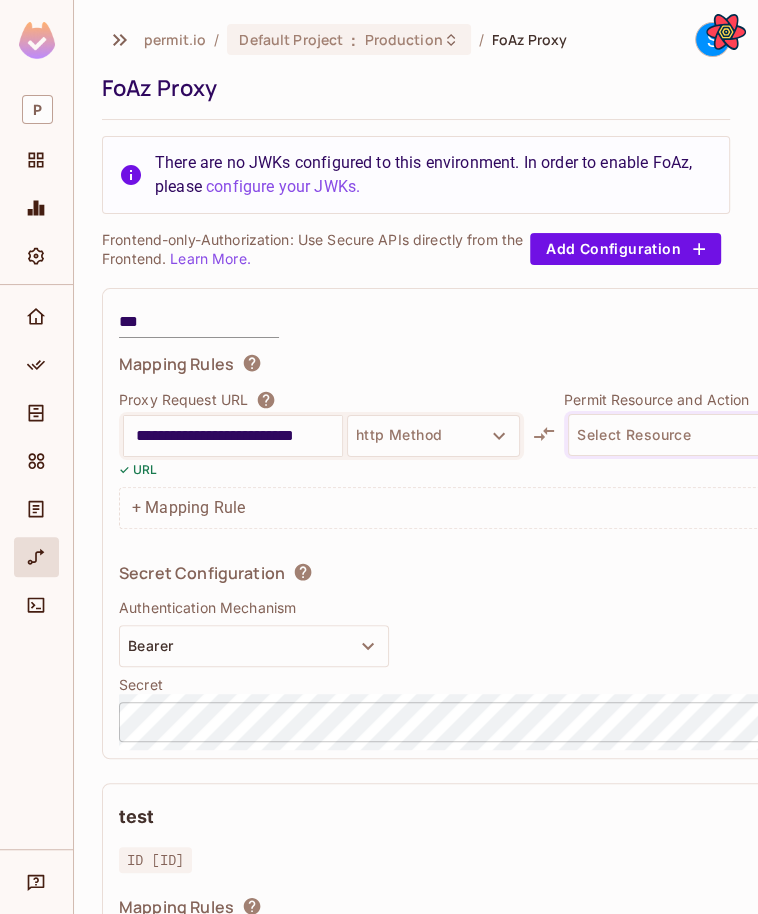 click on "**********" at bounding box center [233, 436] 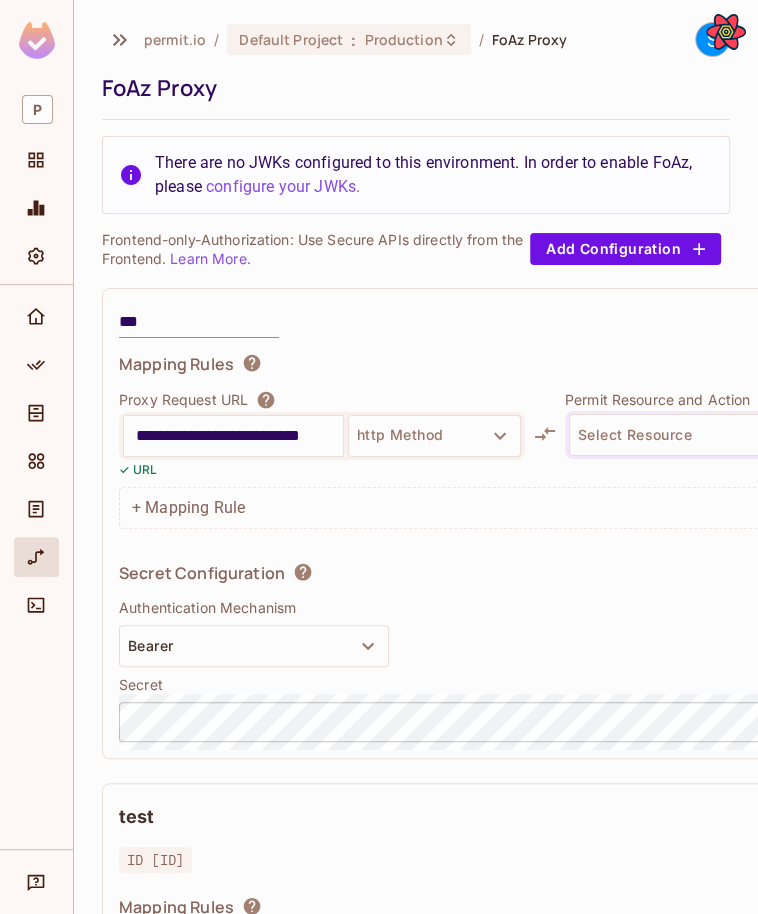 scroll, scrollTop: 0, scrollLeft: 11, axis: horizontal 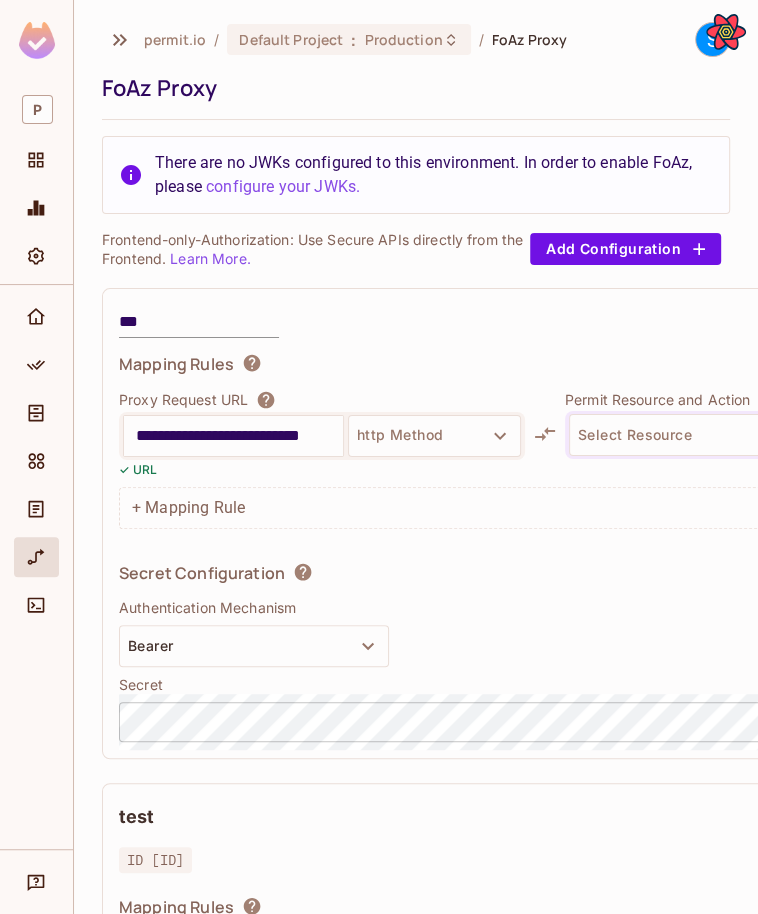 click on "✓  URL" at bounding box center (322, 469) 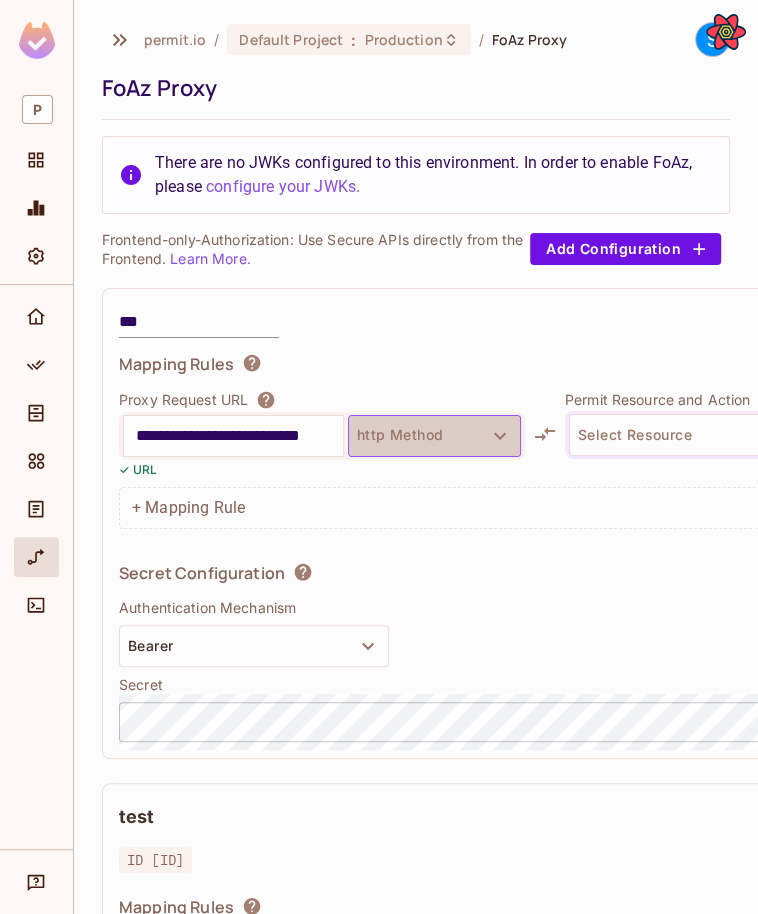 click on "http Method" at bounding box center [434, 436] 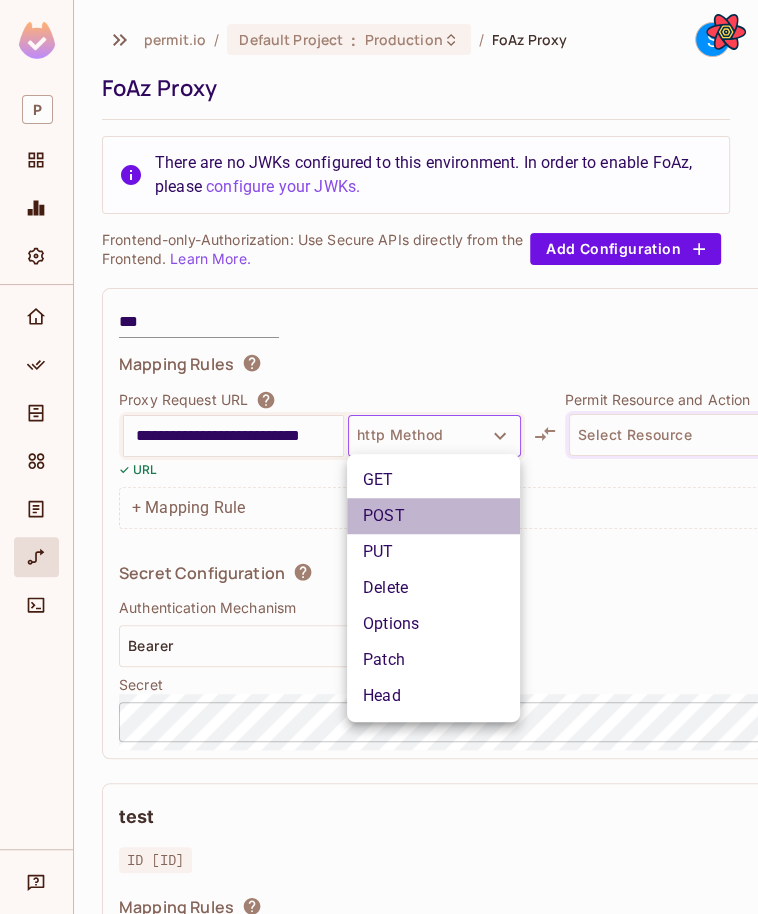 click on "POST" at bounding box center (433, 516) 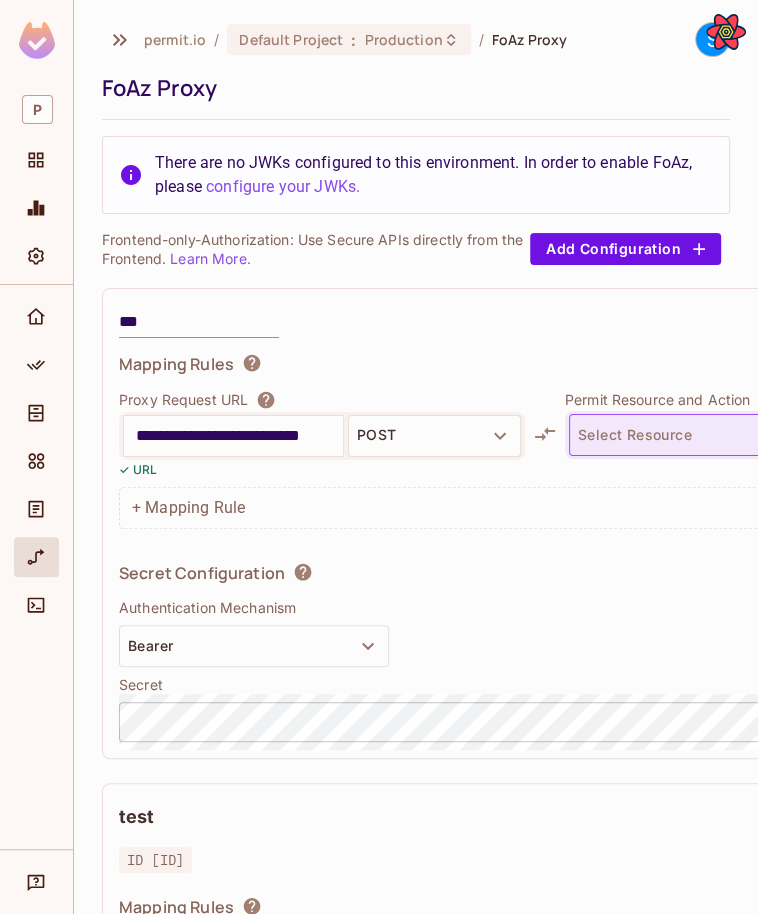 click on "Select Resource" at bounding box center (679, 435) 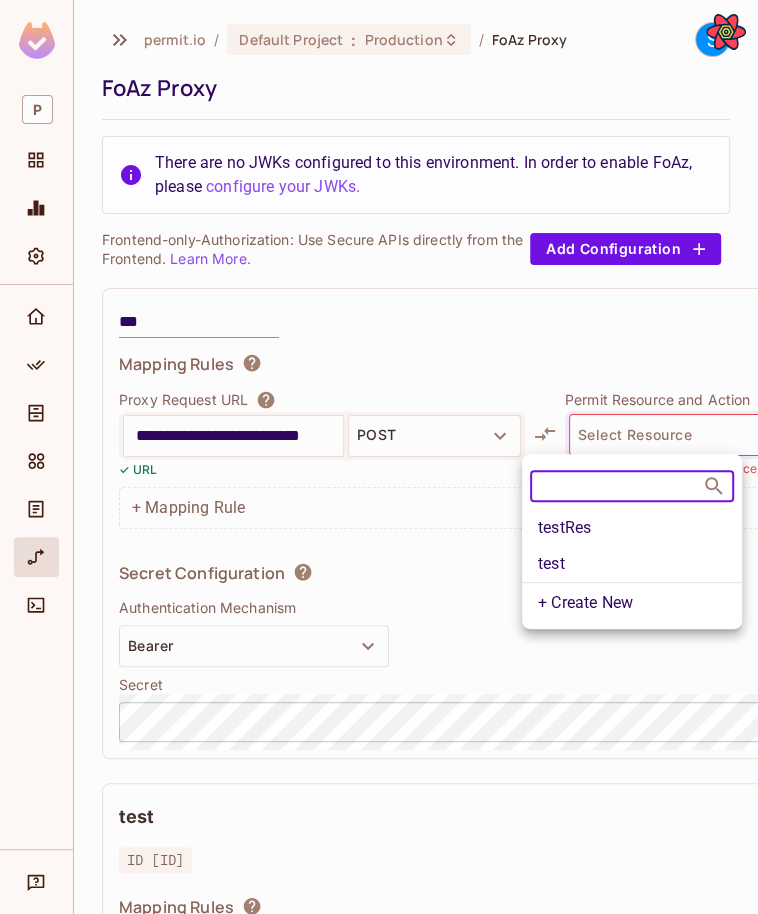 click on "test" at bounding box center (632, 564) 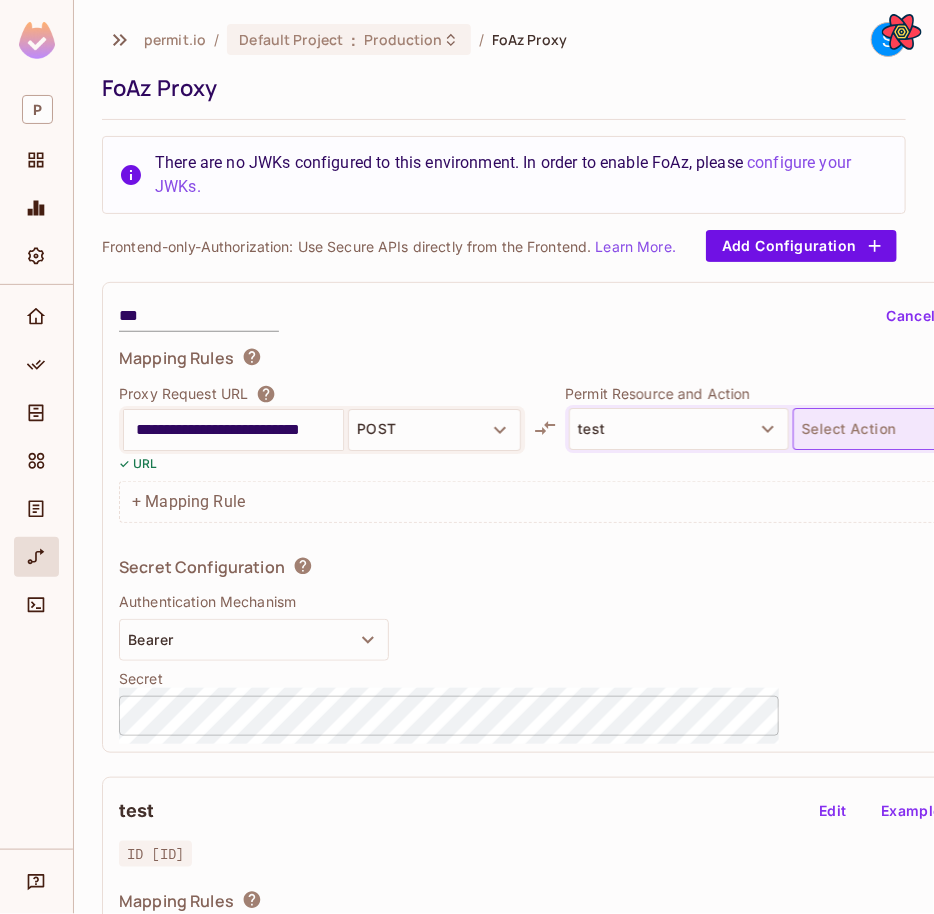 click on "Select Action" at bounding box center (903, 429) 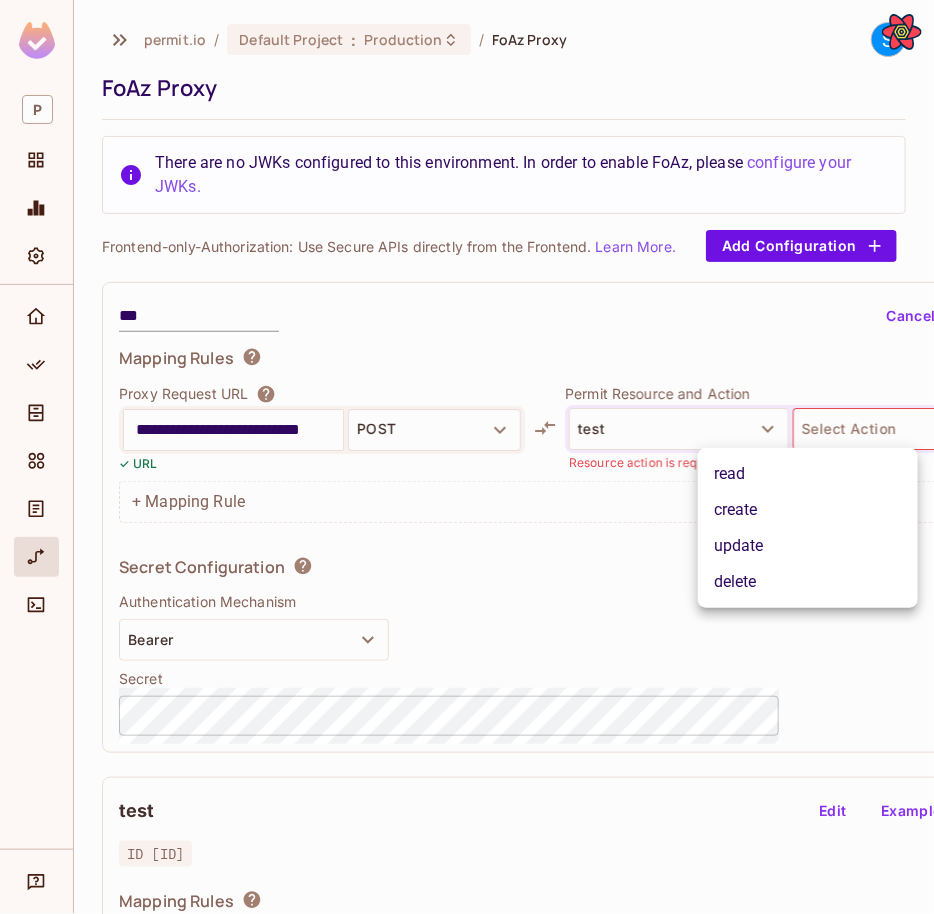 click on "create" at bounding box center [808, 510] 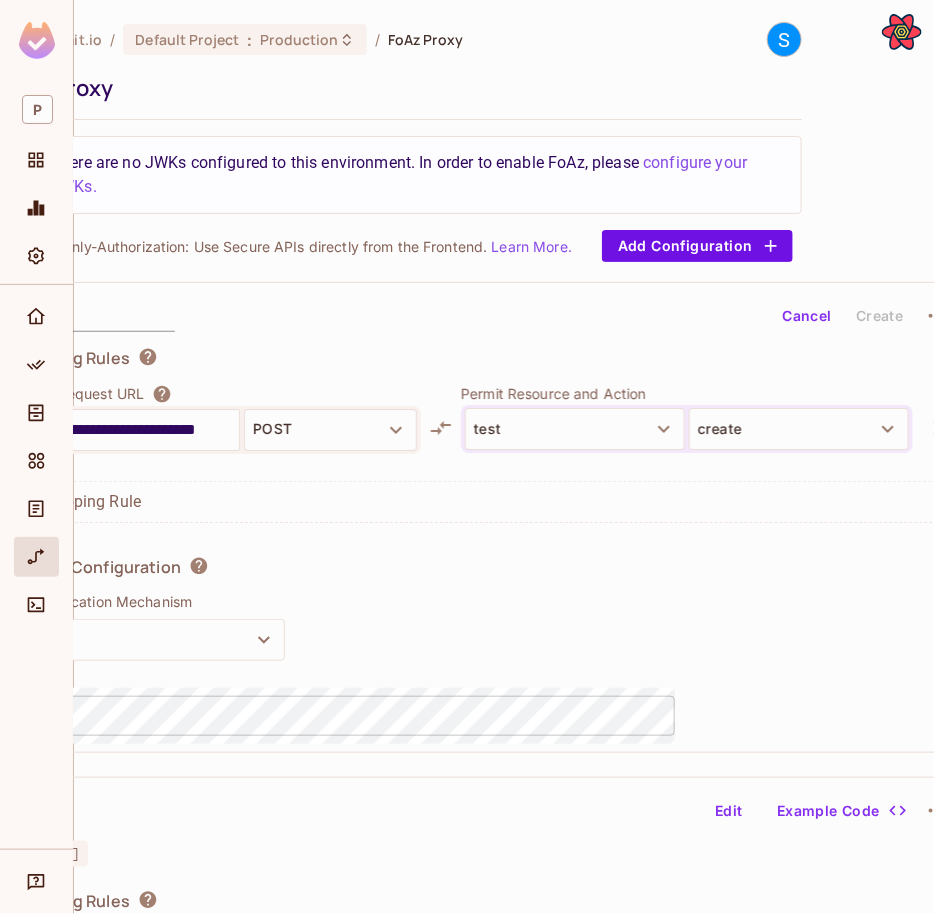 scroll, scrollTop: 0, scrollLeft: 140, axis: horizontal 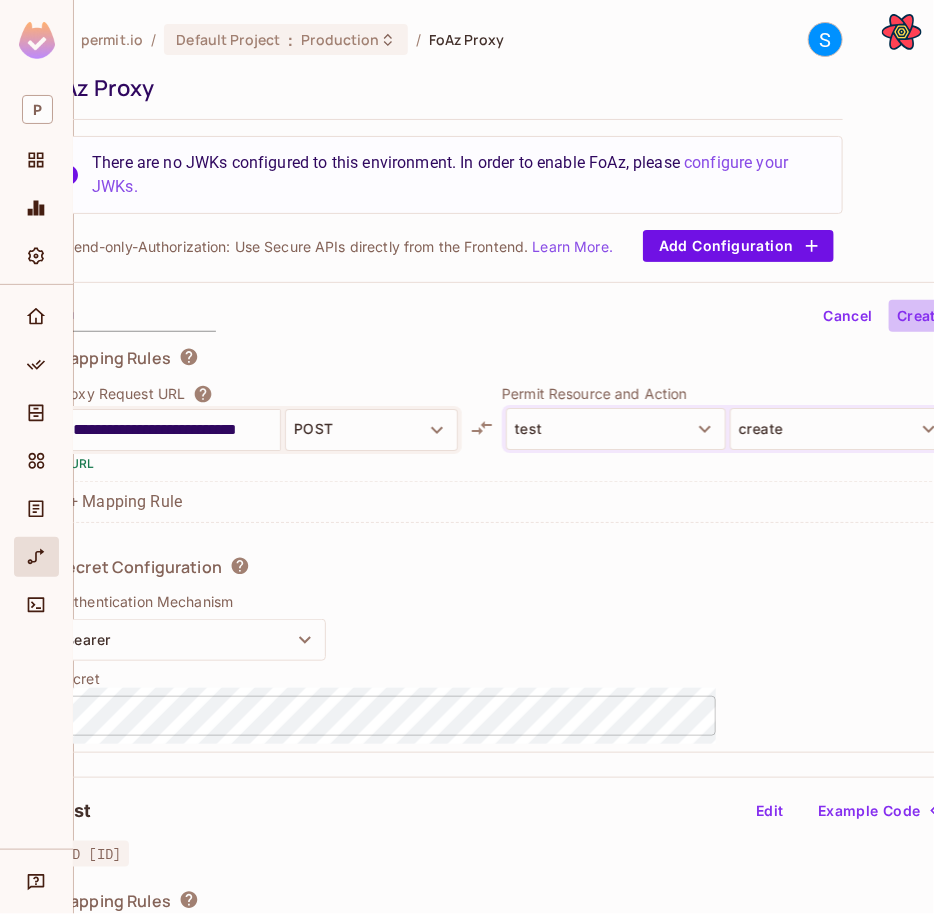 click on "Create" at bounding box center (921, 316) 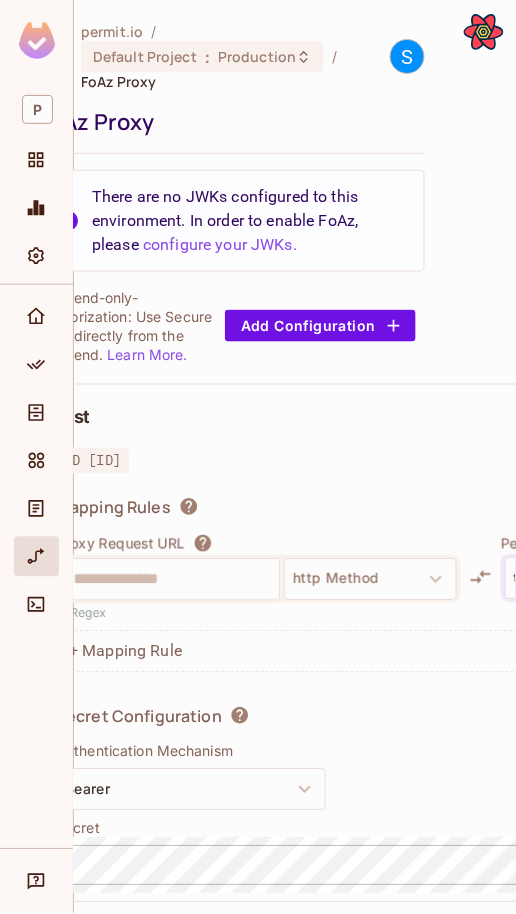click on "test Edit Example Code" at bounding box center [525, 418] 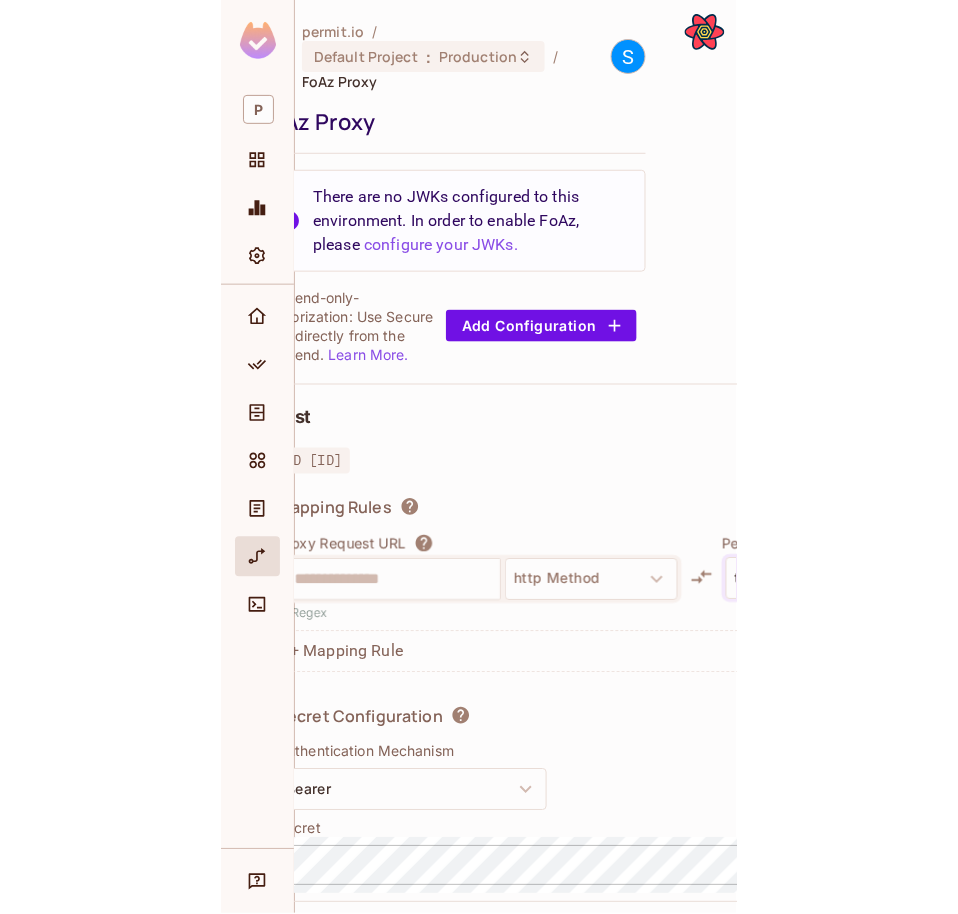 scroll, scrollTop: 0, scrollLeft: 0, axis: both 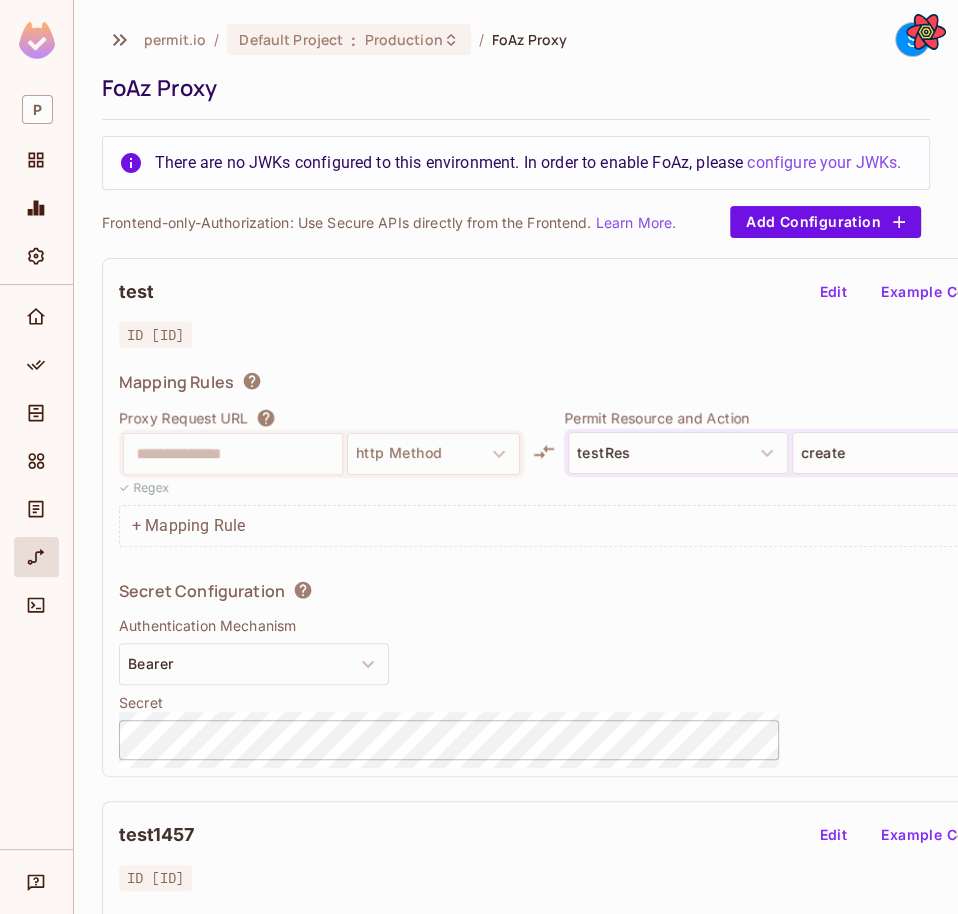 click on "Secret Configuration Authentication Mechanism Bearer Secret ​" at bounding box center (449, 670) 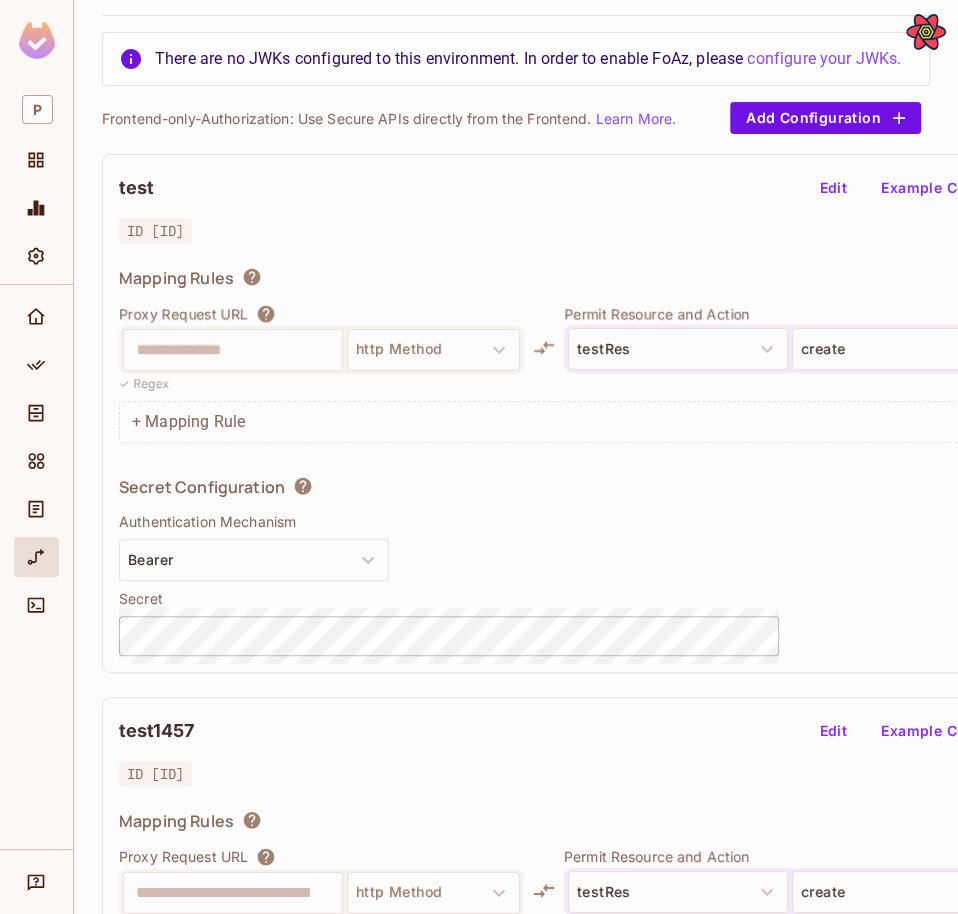 scroll, scrollTop: 112, scrollLeft: 0, axis: vertical 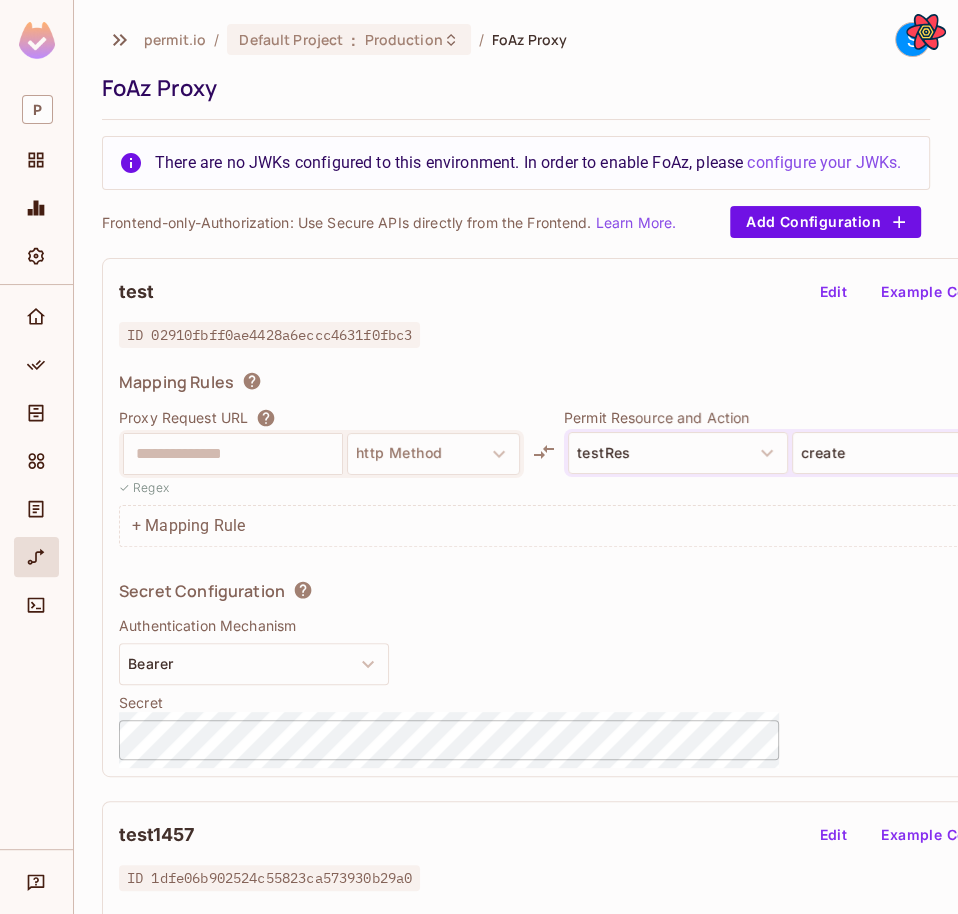 click on "Mapping Rules" at bounding box center [588, 385] 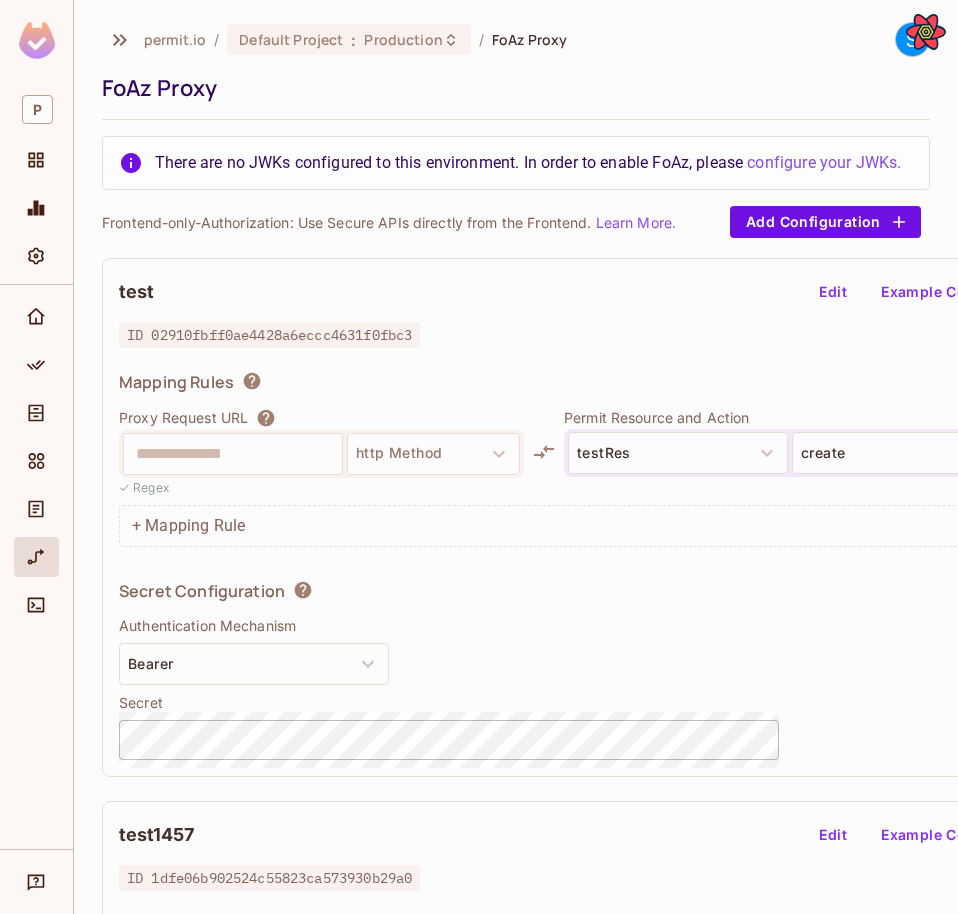 scroll, scrollTop: 0, scrollLeft: 0, axis: both 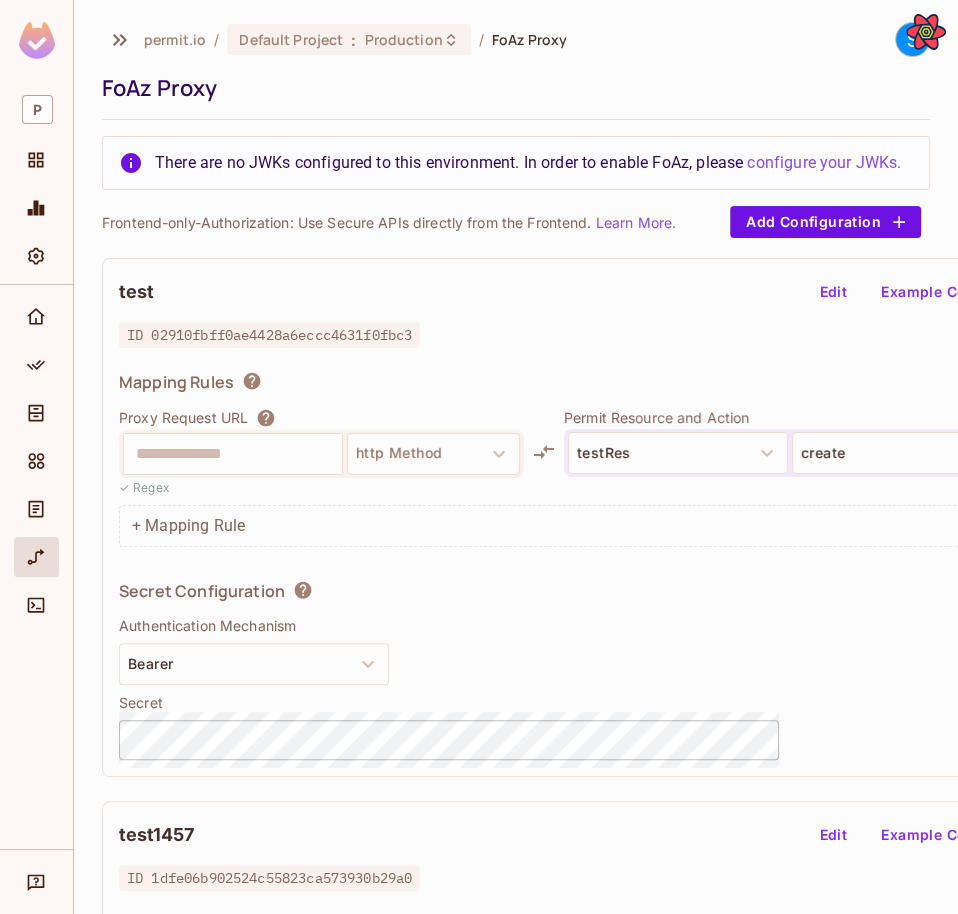 click on "Permit Resource and Action" at bounding box center (790, 417) 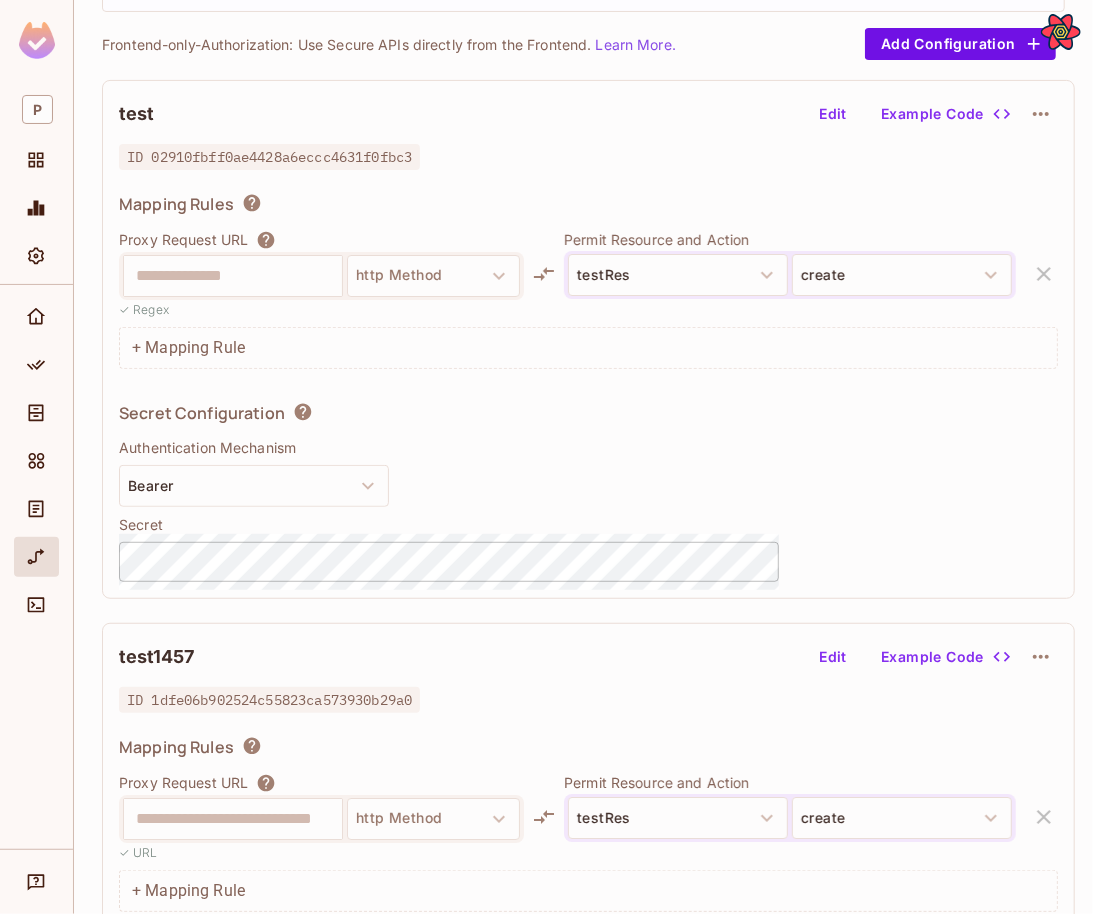 scroll, scrollTop: 0, scrollLeft: 0, axis: both 